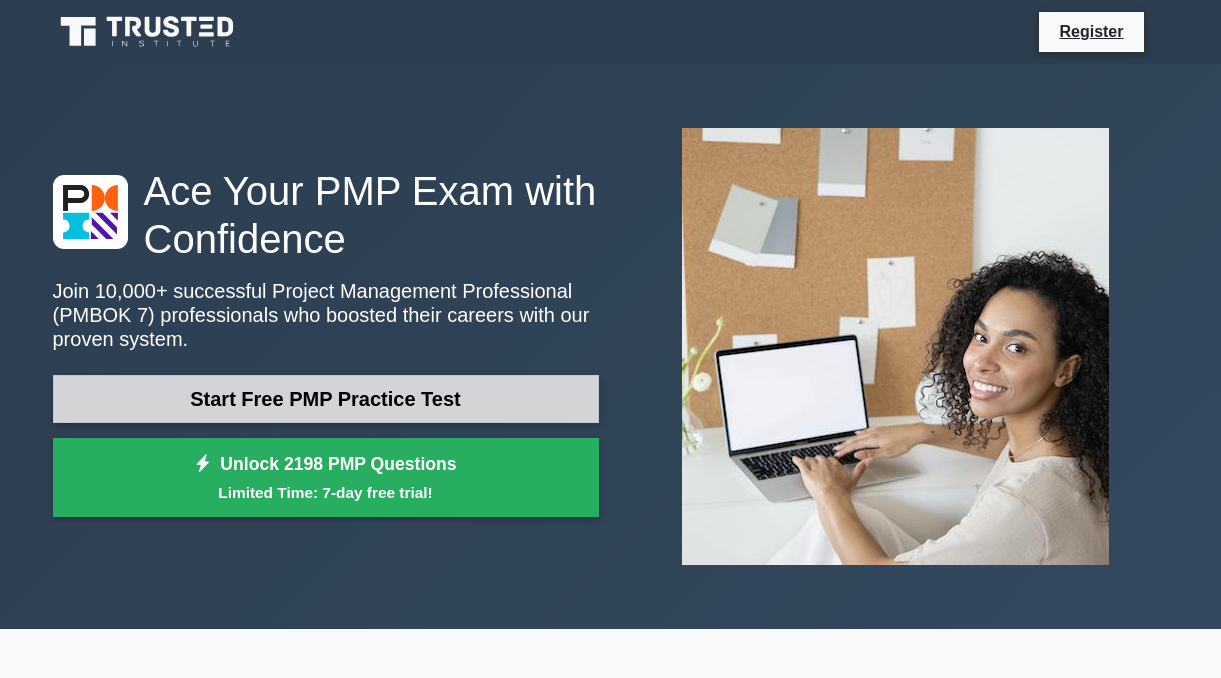 scroll, scrollTop: 100, scrollLeft: 0, axis: vertical 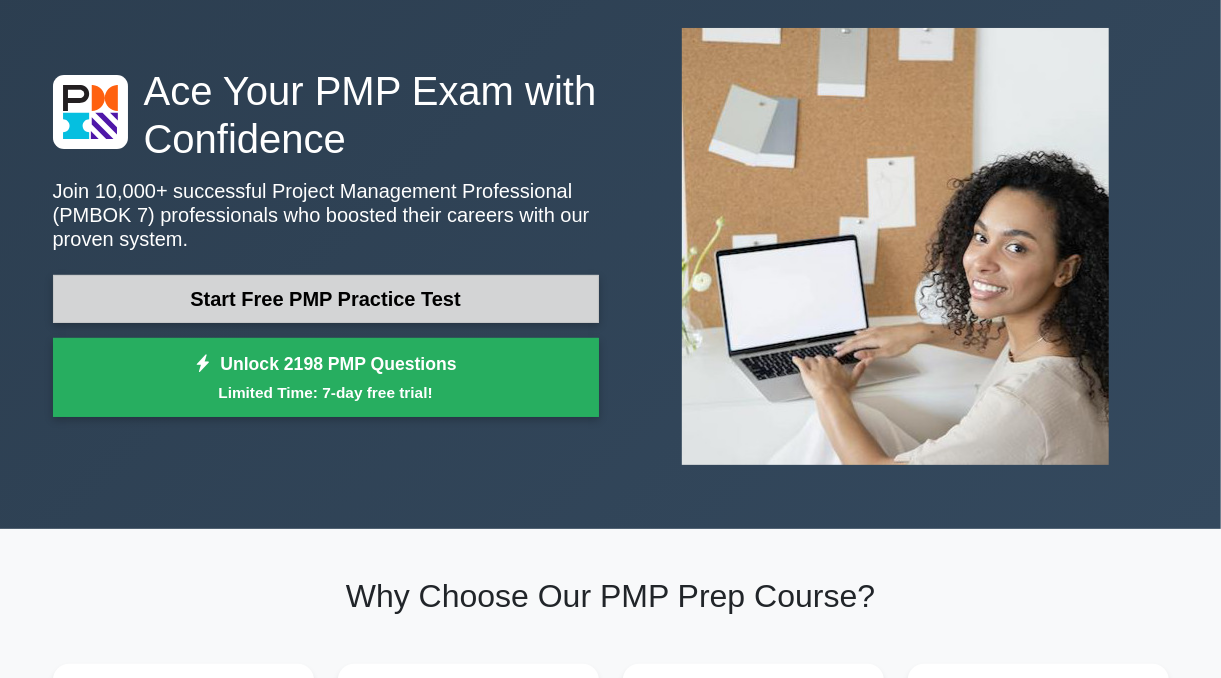 click on "Start Free PMP Practice Test" at bounding box center [326, 299] 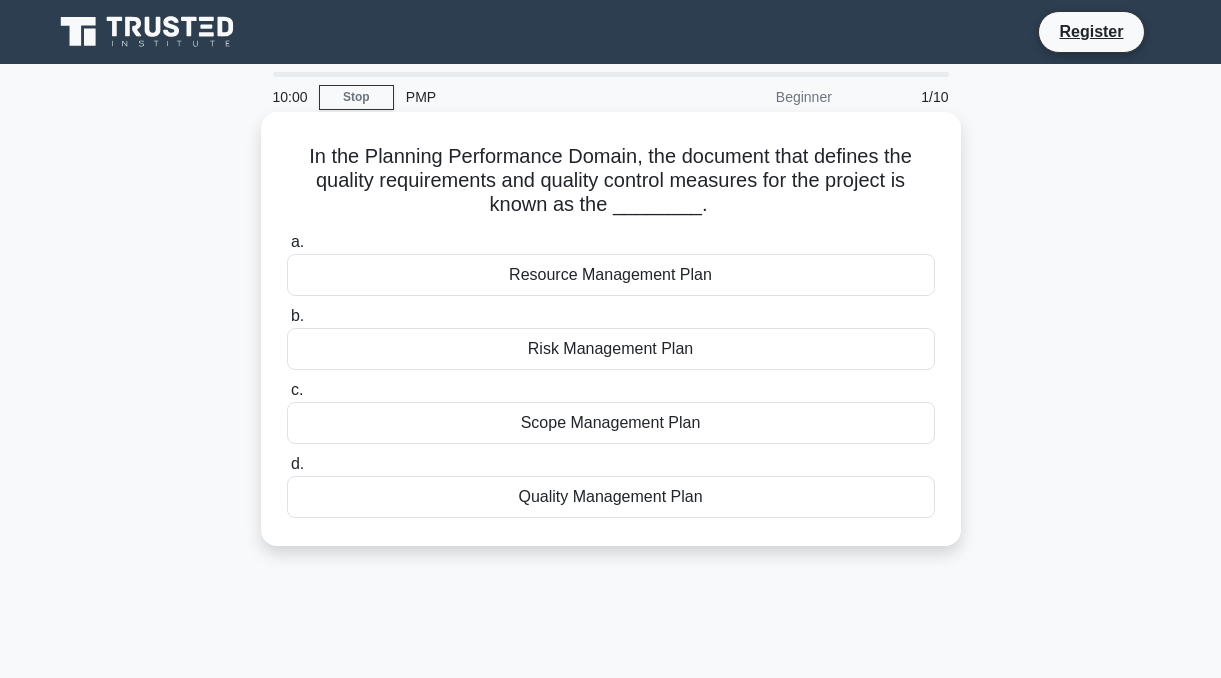 scroll, scrollTop: 0, scrollLeft: 0, axis: both 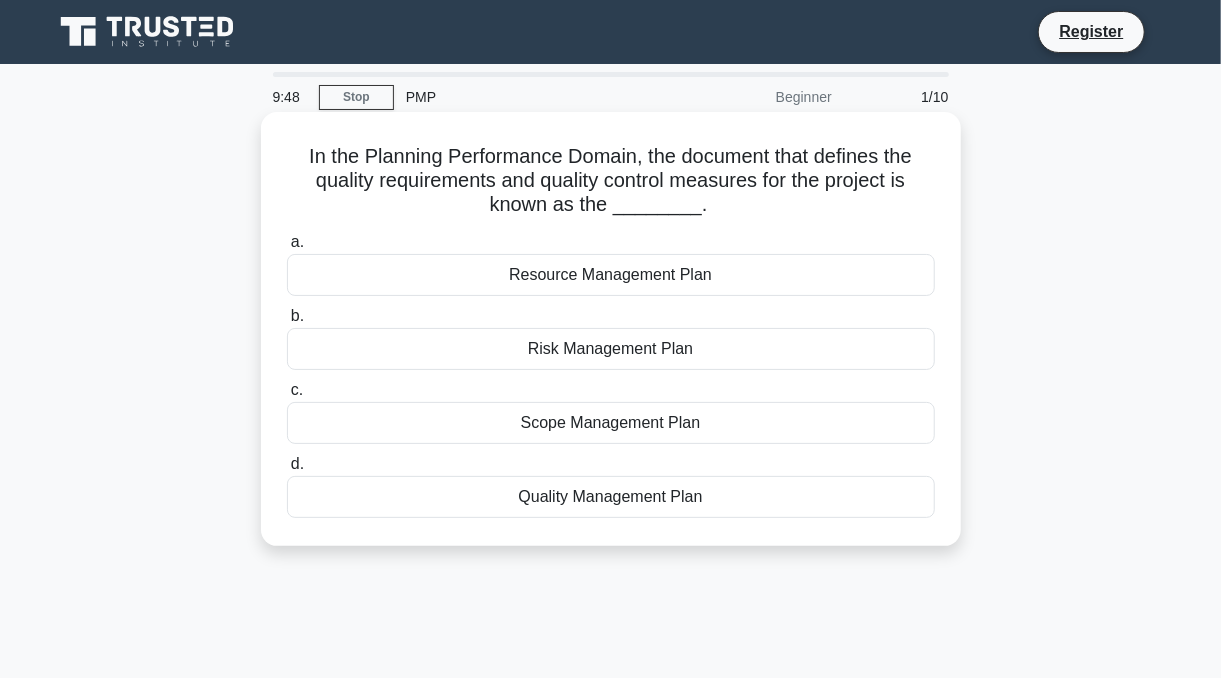 click on "Quality Management Plan" at bounding box center (611, 497) 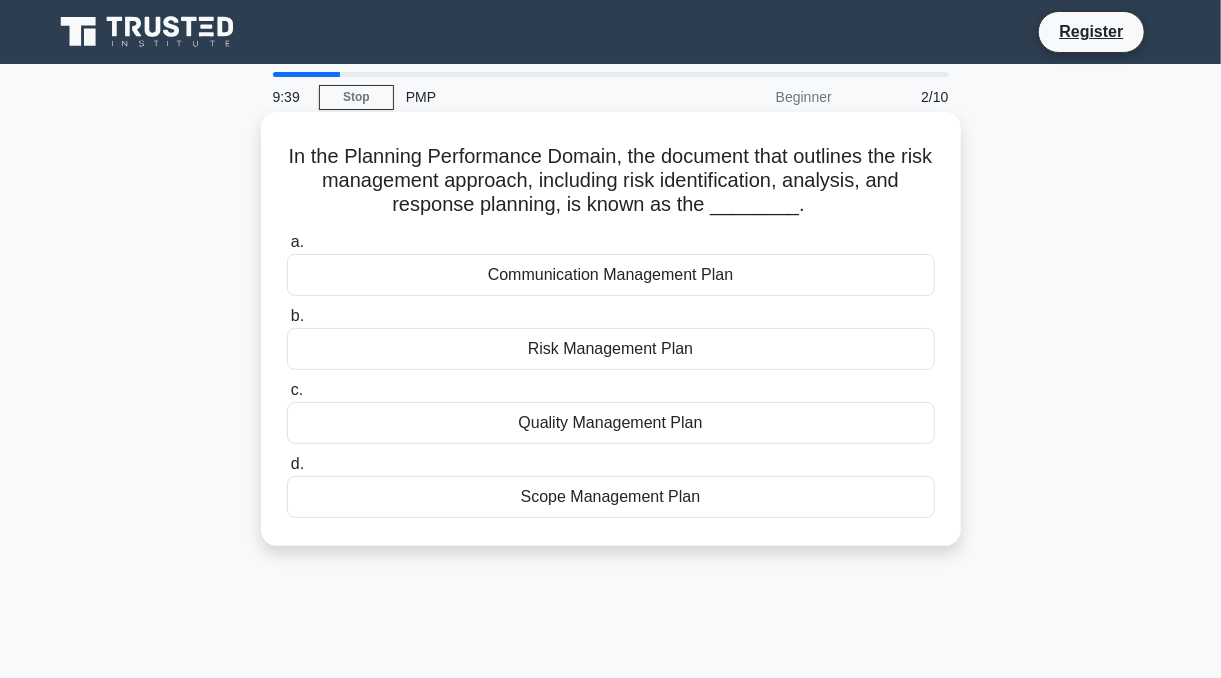 click on "Risk Management Plan" at bounding box center (611, 349) 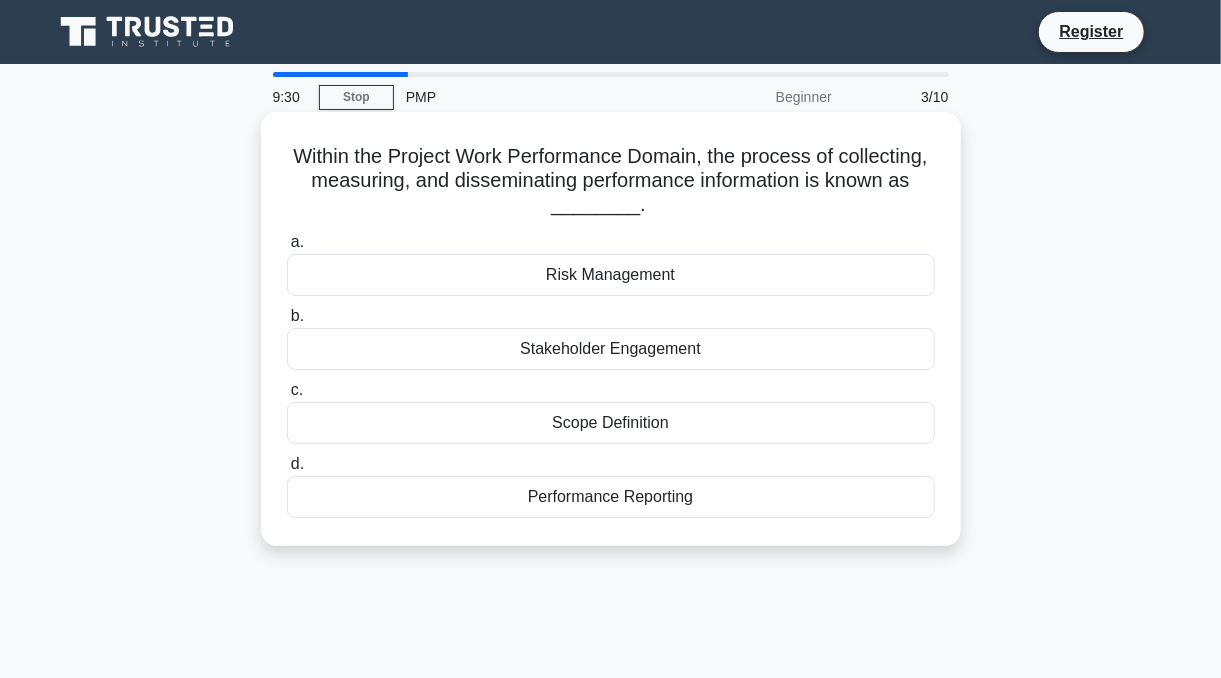 click on "Performance Reporting" at bounding box center (611, 497) 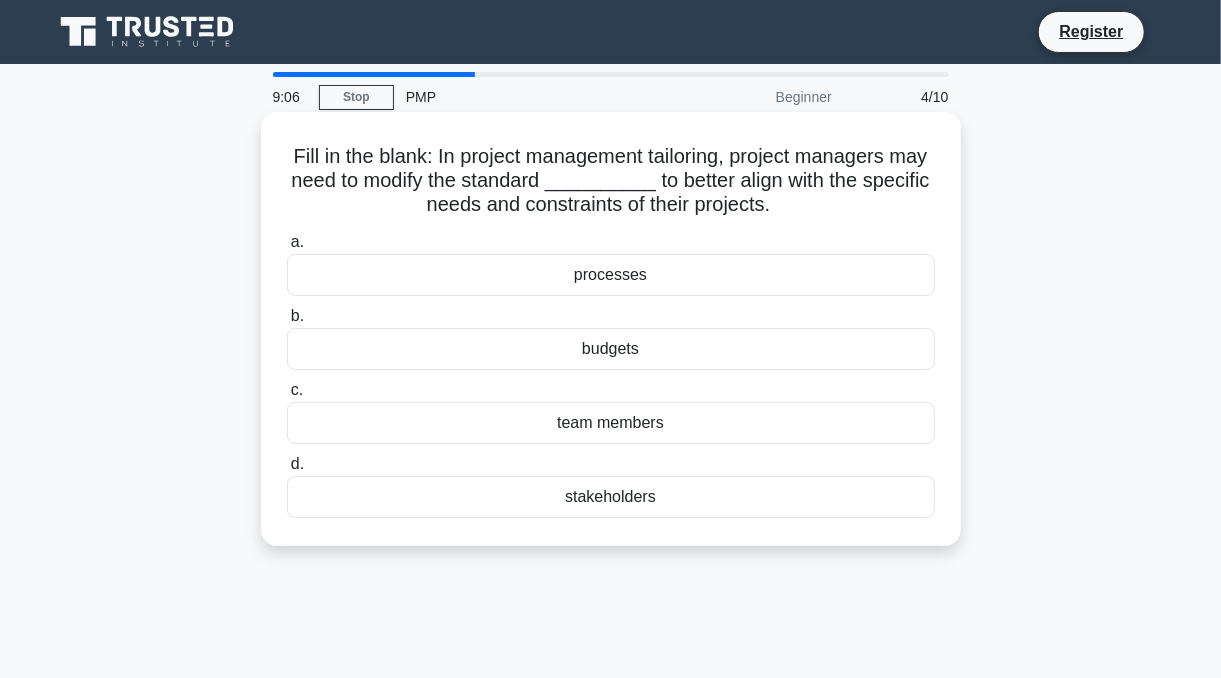 click on "processes" at bounding box center (611, 275) 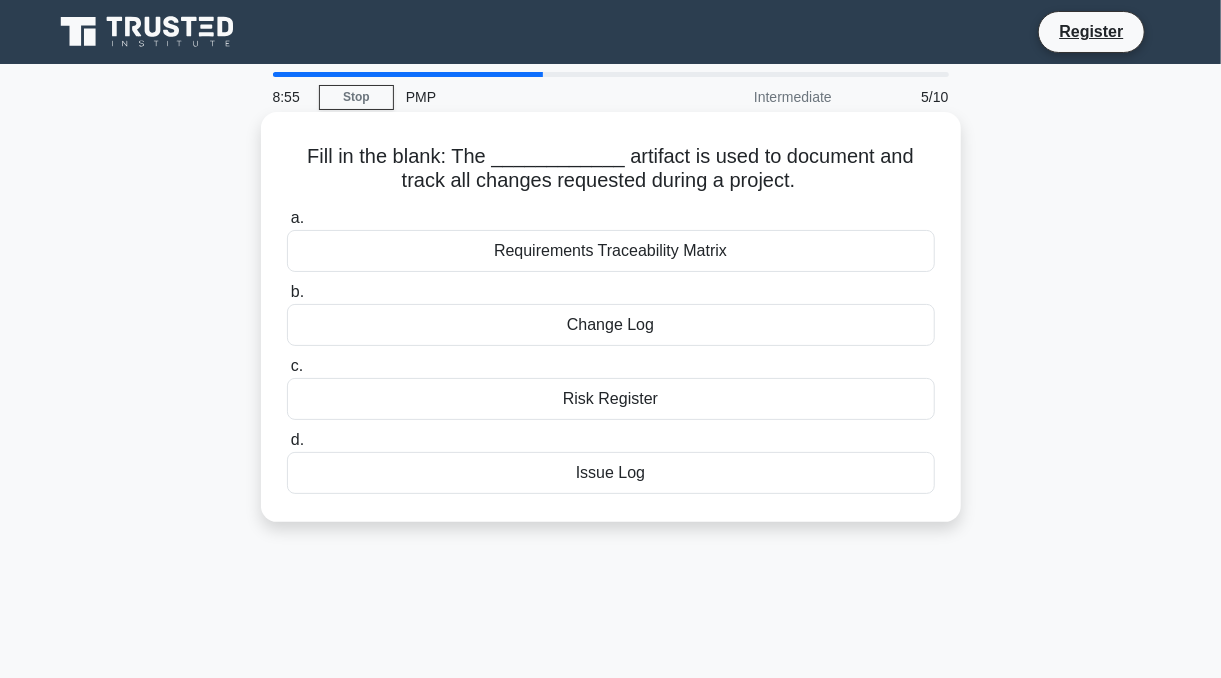 click on "Issue Log" at bounding box center [611, 473] 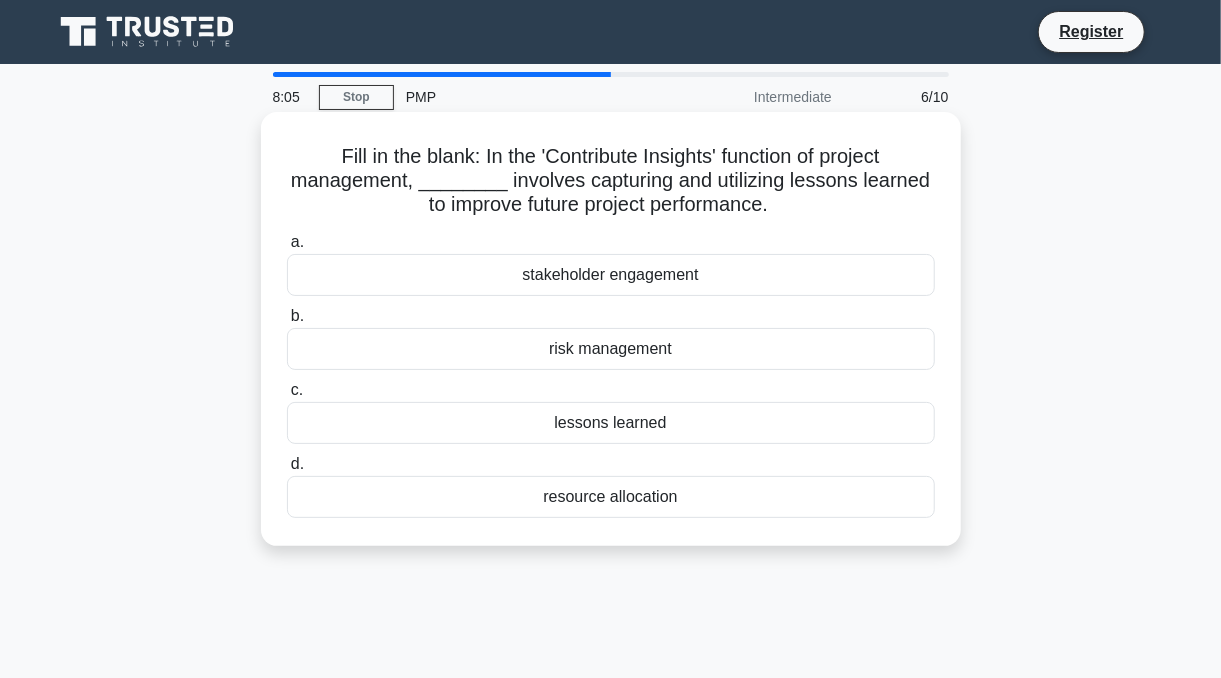 click on "lessons learned" at bounding box center (611, 423) 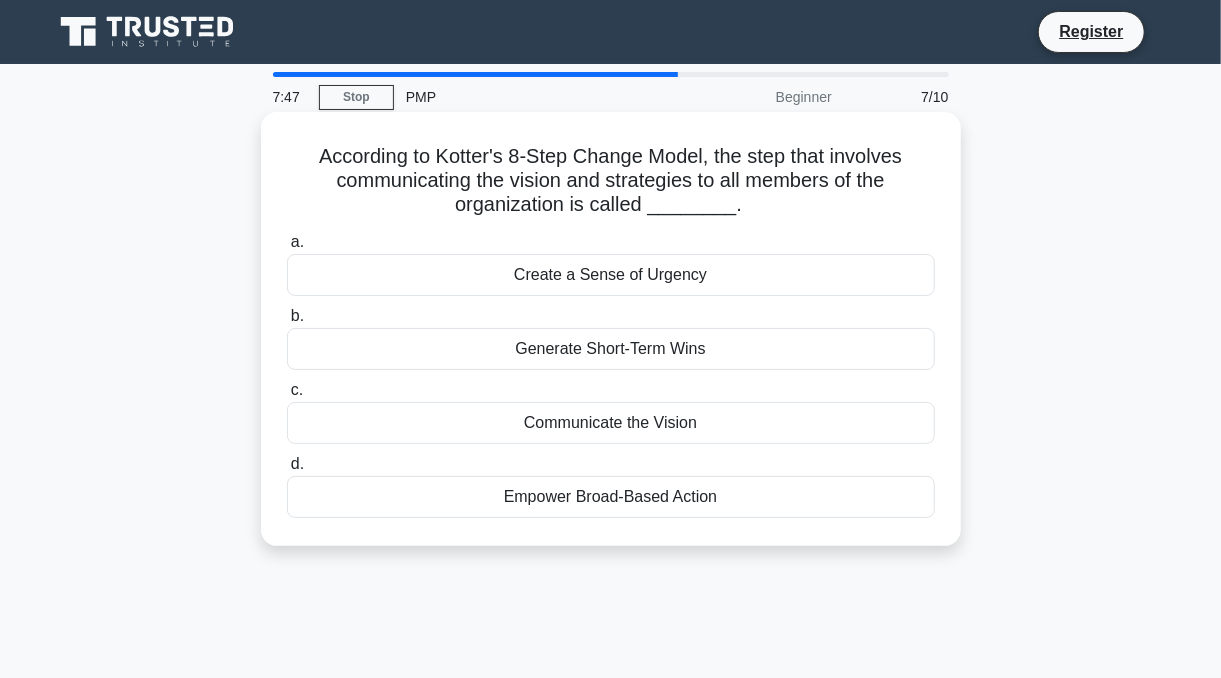 click on "Communicate the Vision" at bounding box center [611, 423] 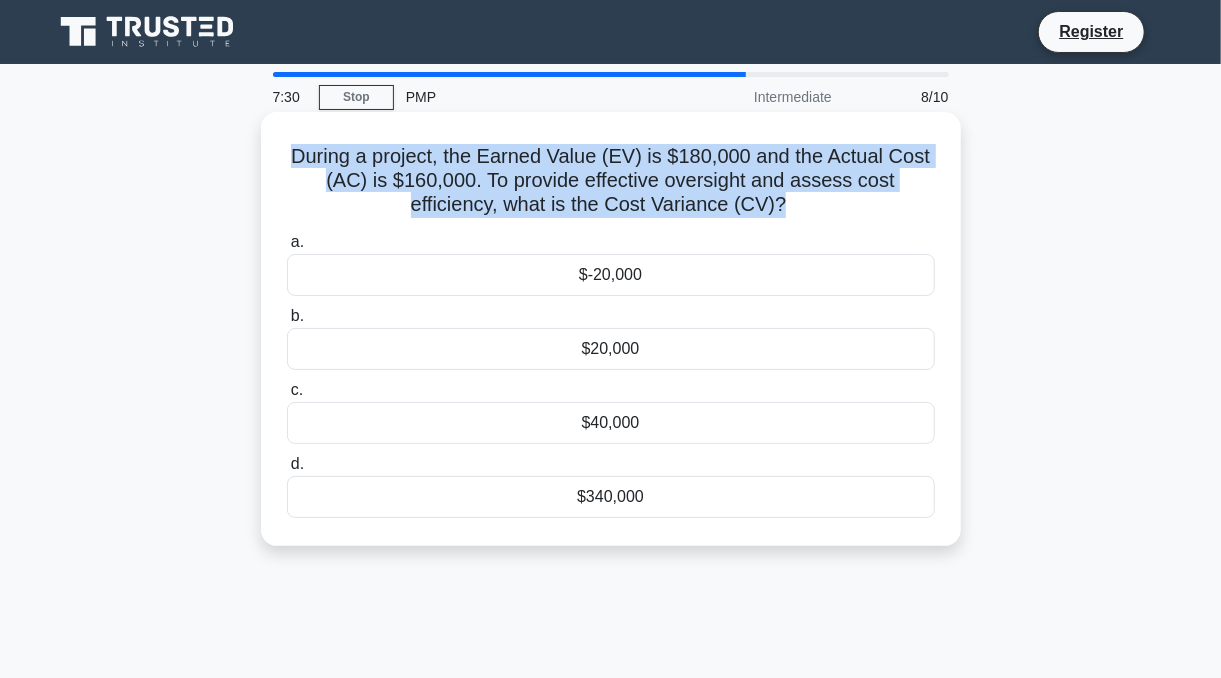 drag, startPoint x: 785, startPoint y: 204, endPoint x: 276, endPoint y: 152, distance: 511.6493 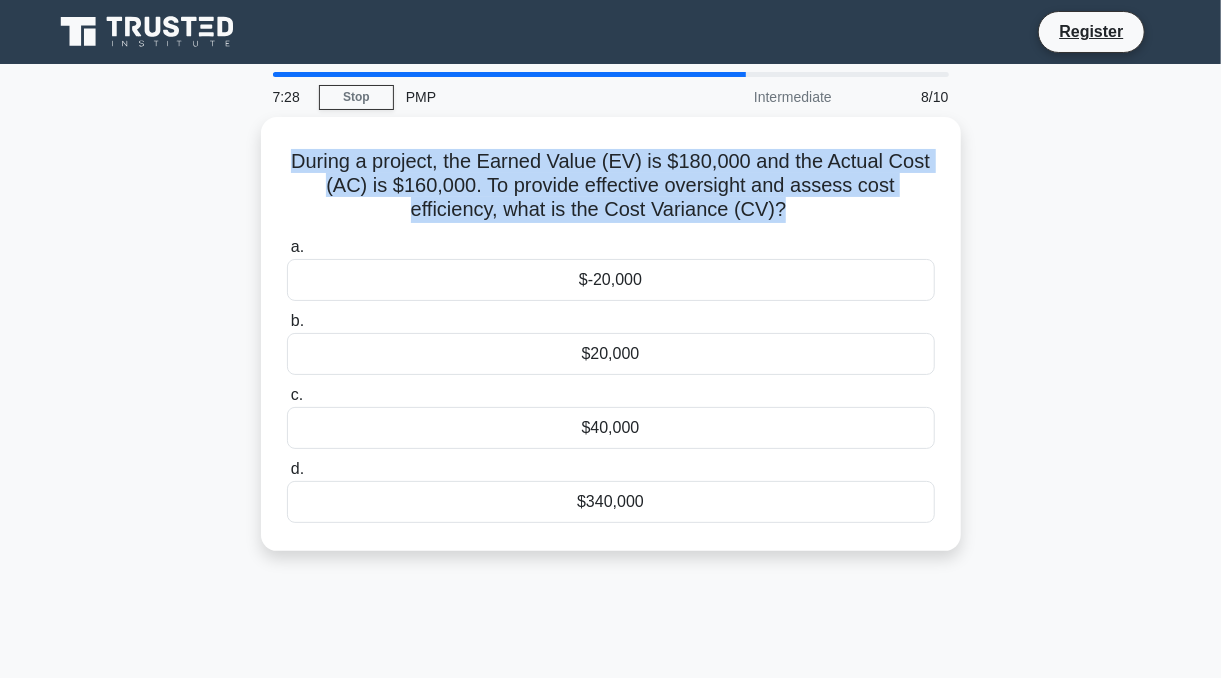 copy on "During a project, the Earned Value (EV) is $180,000 and the Actual Cost (AC) is $160,000. To provide effective oversight and assess cost efficiency, what is the Cost Variance (CV)?" 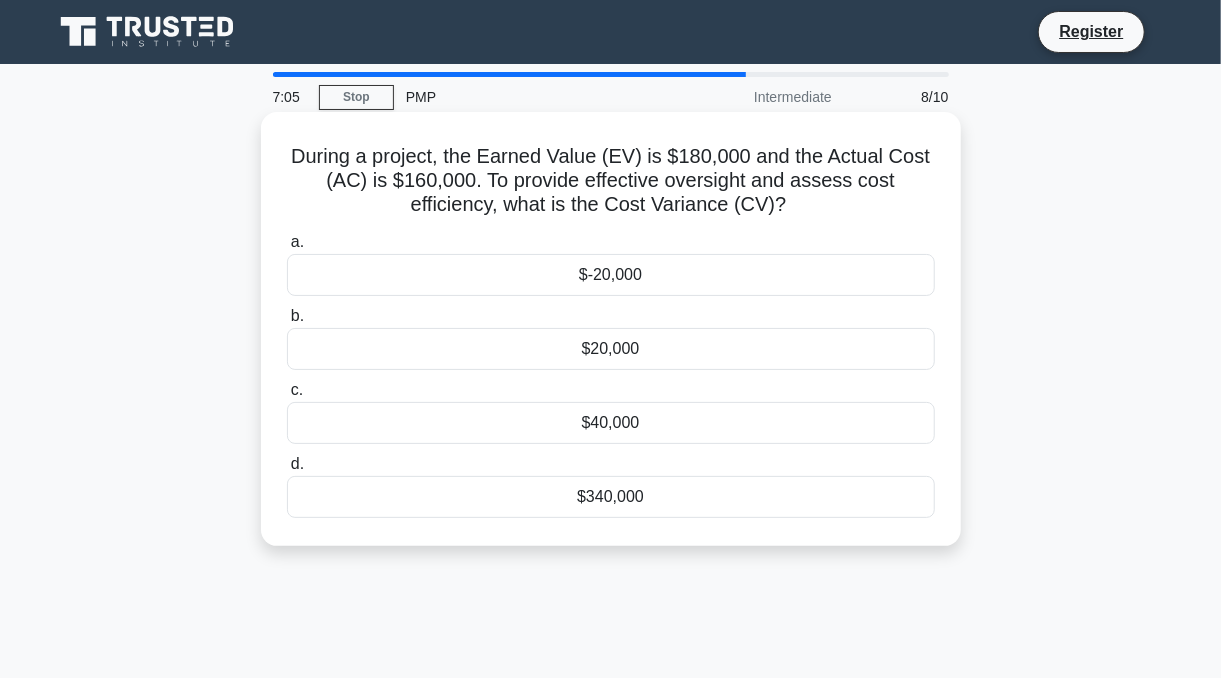click on "$20,000" at bounding box center (611, 349) 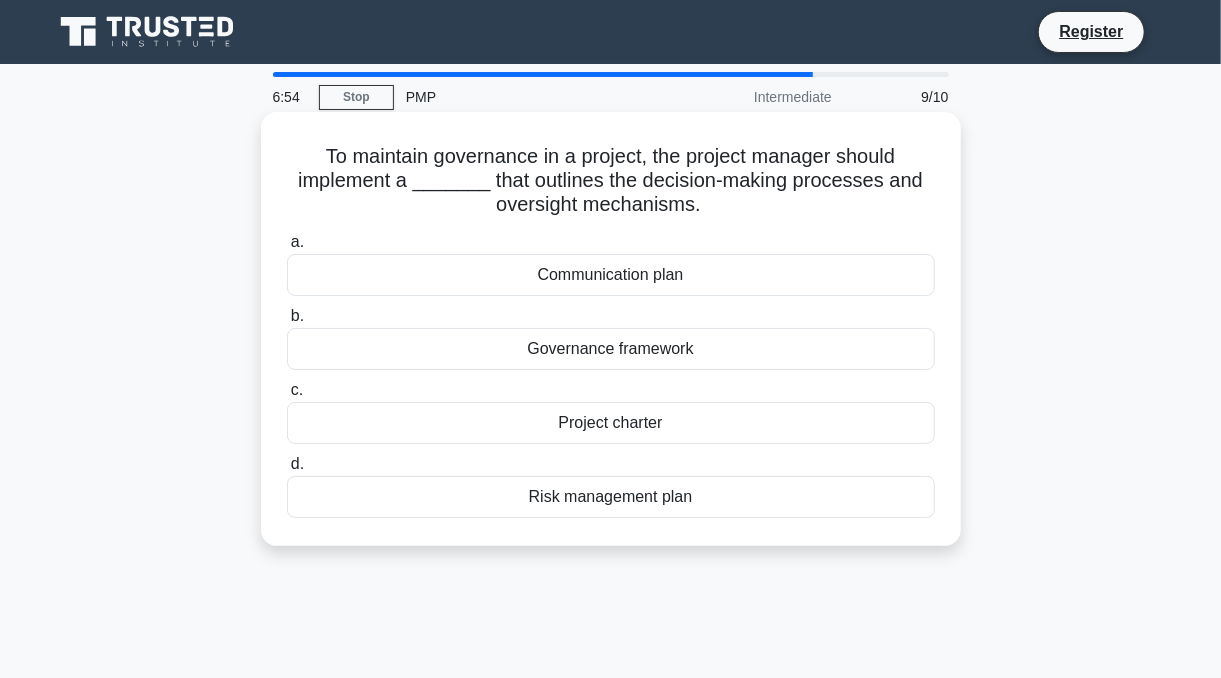 click on "Governance framework" at bounding box center [611, 349] 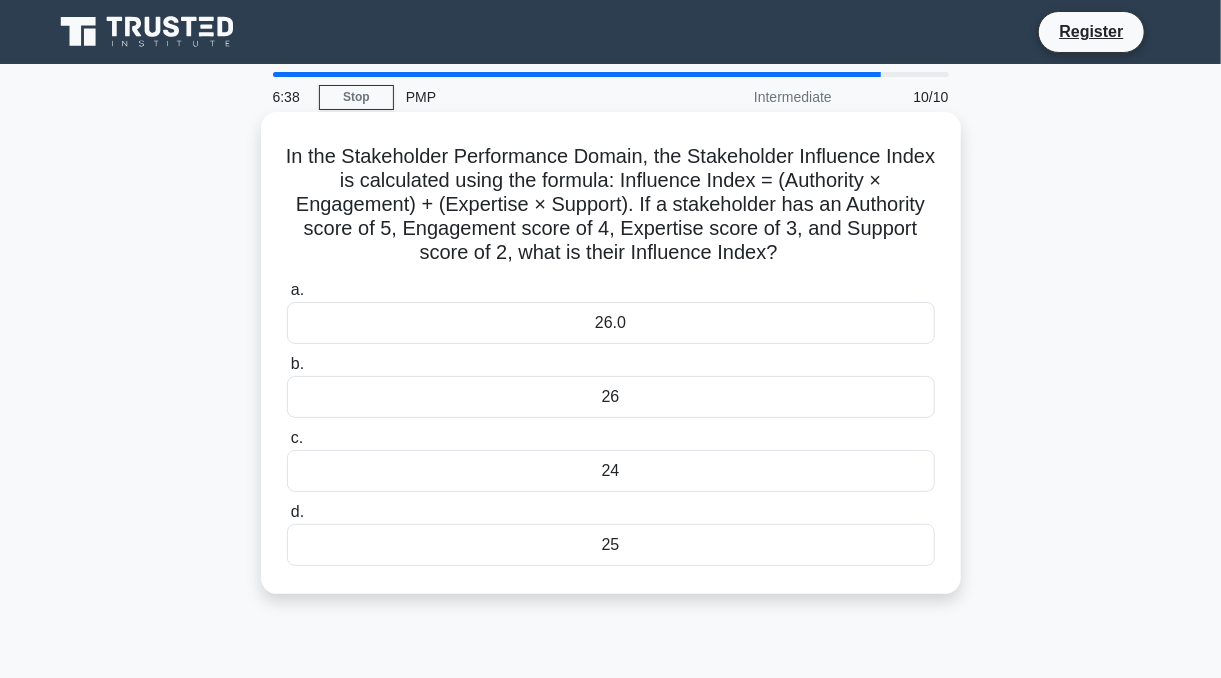 drag, startPoint x: 788, startPoint y: 252, endPoint x: 304, endPoint y: 152, distance: 494.22263 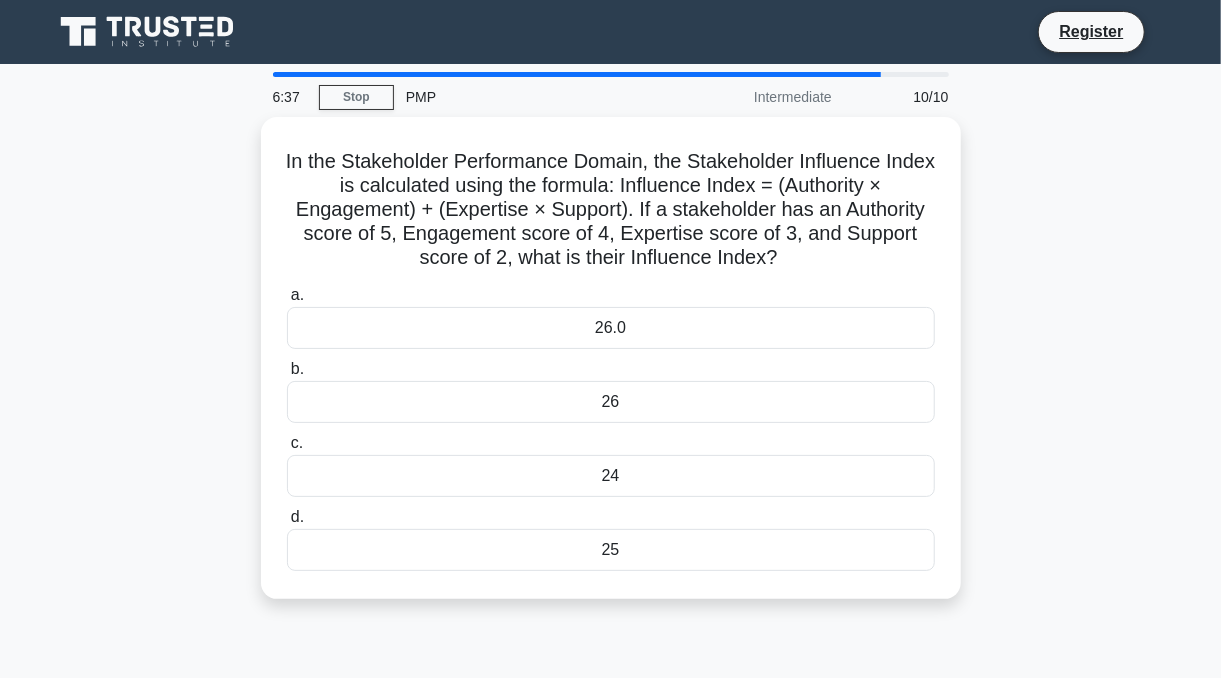 copy on "In the Stakeholder Performance Domain, the Stakeholder Influence Index is calculated using the formula: Influence Index = (Authority × Engagement) + (Expertise × Support). If a stakeholder has an Authority score of 5, Engagement score of 4, Expertise score of 3, and Support score of 2, what is their Influence Index?" 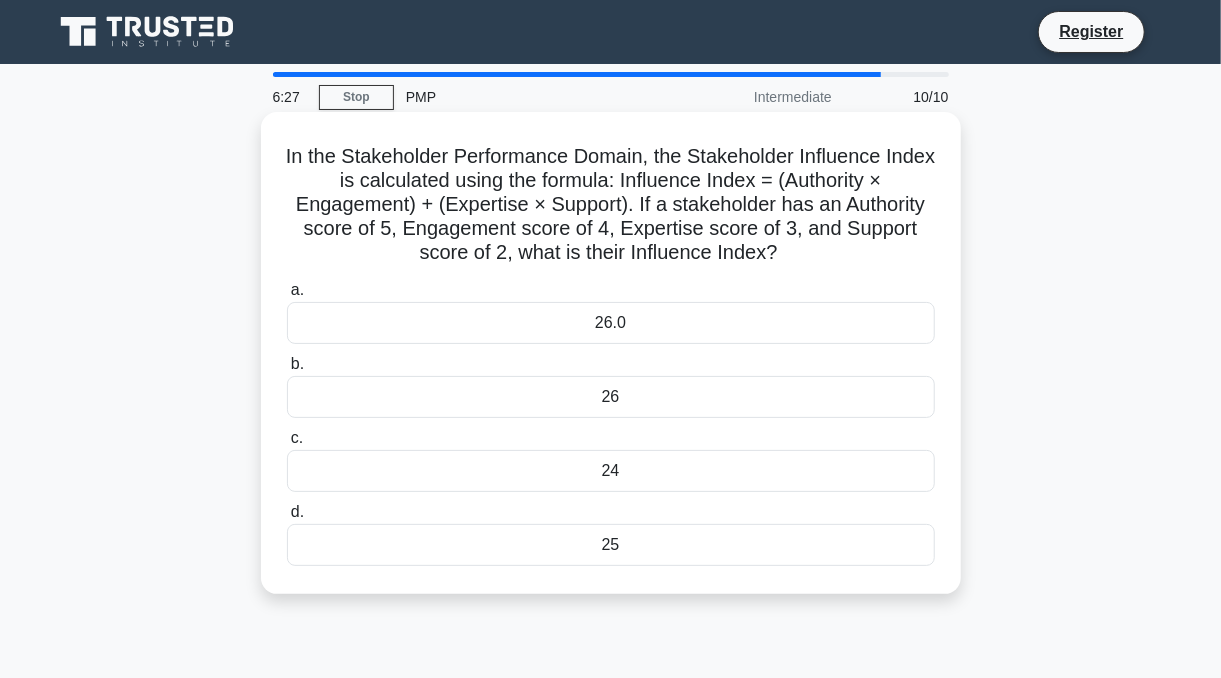 click on "In the Stakeholder Performance Domain, the Stakeholder Influence Index is calculated using the formula: Influence Index = (Authority × Engagement) + (Expertise × Support). If a stakeholder has an Authority score of 5, Engagement score of 4, Expertise score of 3, and Support score of 2, what is their Influence Index?
.spinner_0XTQ{transform-origin:center;animation:spinner_y6GP .75s linear infinite}@keyframes spinner_y6GP{100%{transform:rotate(360deg)}}" at bounding box center (611, 205) 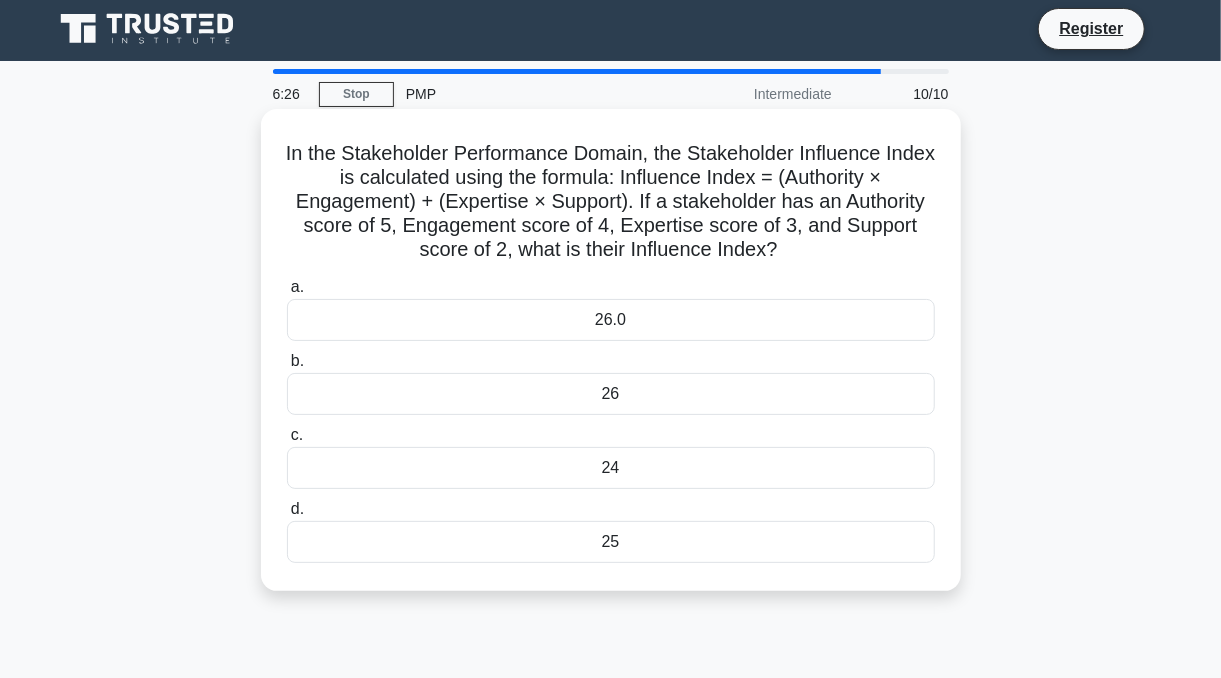 scroll, scrollTop: 0, scrollLeft: 0, axis: both 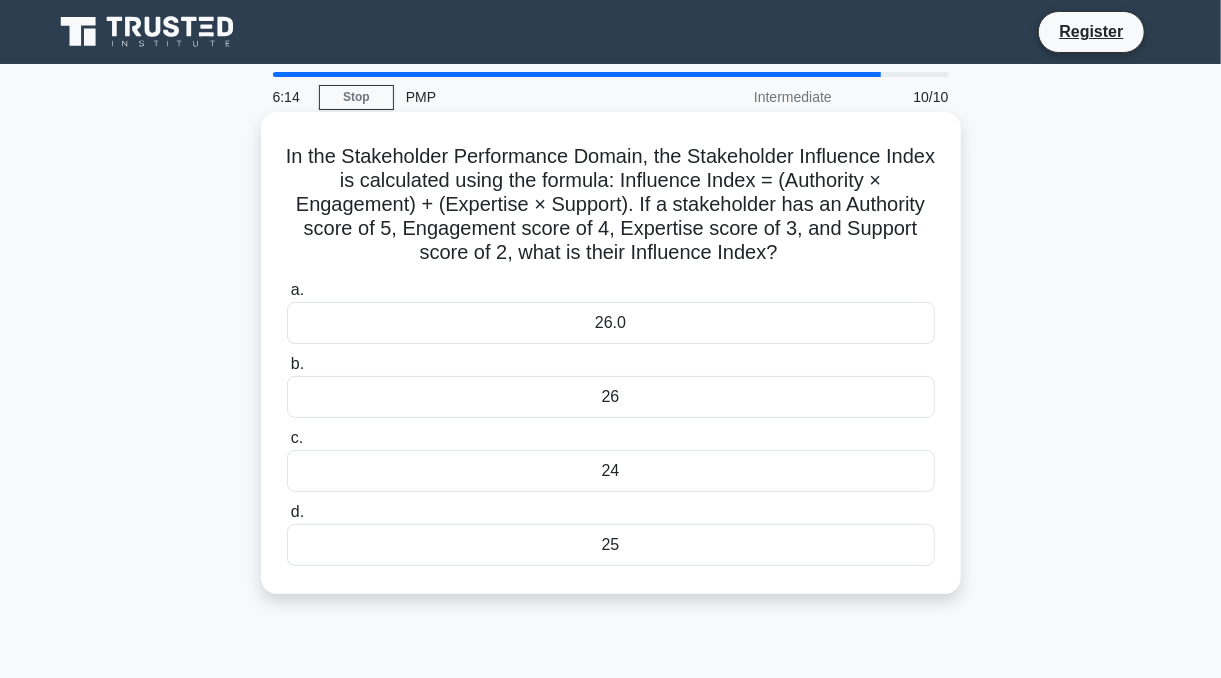 click on "26" at bounding box center (611, 397) 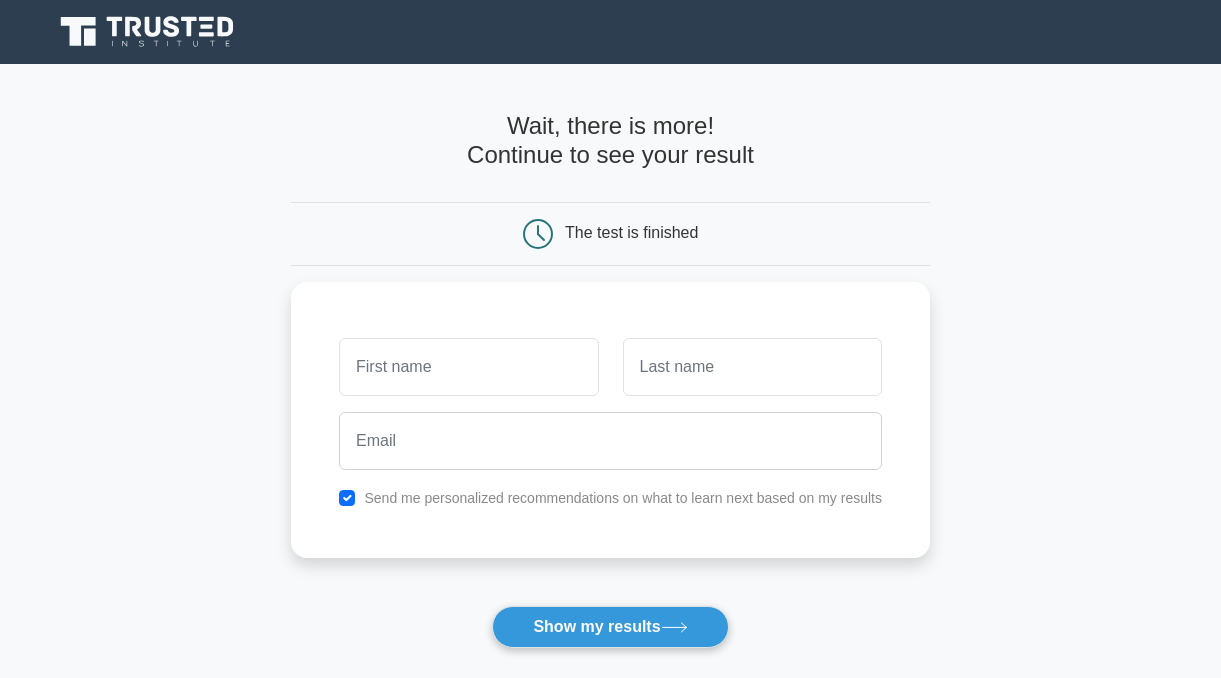 scroll, scrollTop: 0, scrollLeft: 0, axis: both 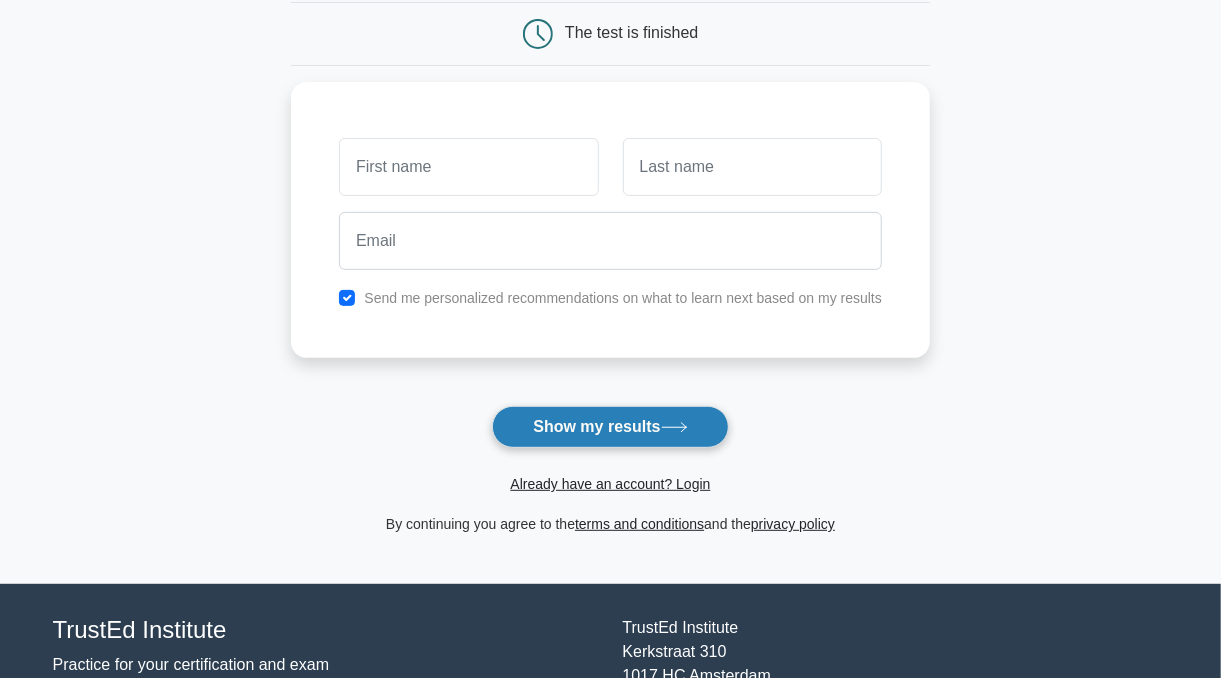 click on "Show my results" at bounding box center [610, 427] 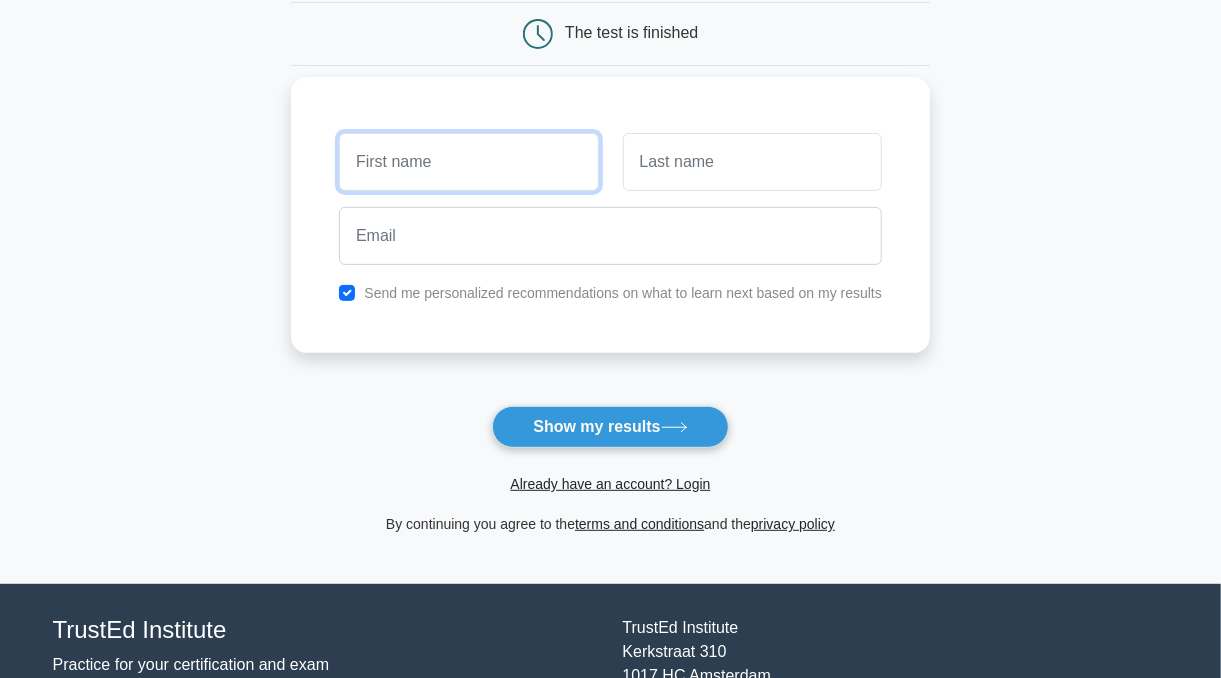 click at bounding box center (468, 162) 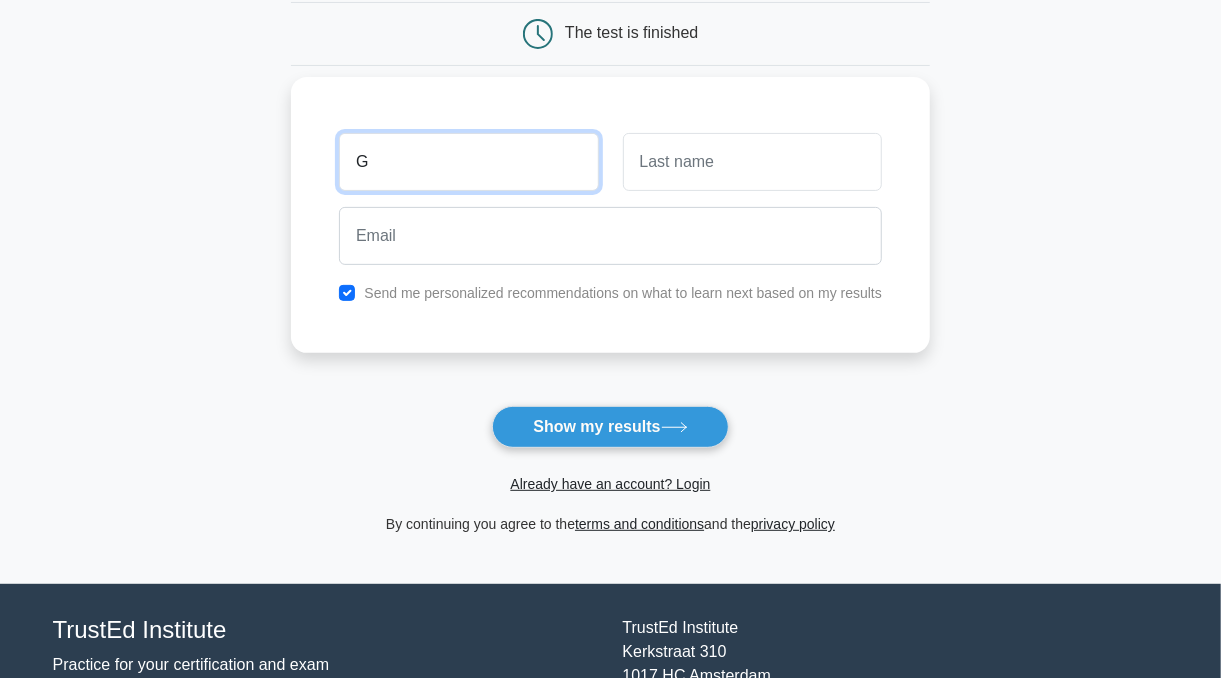 type on "G" 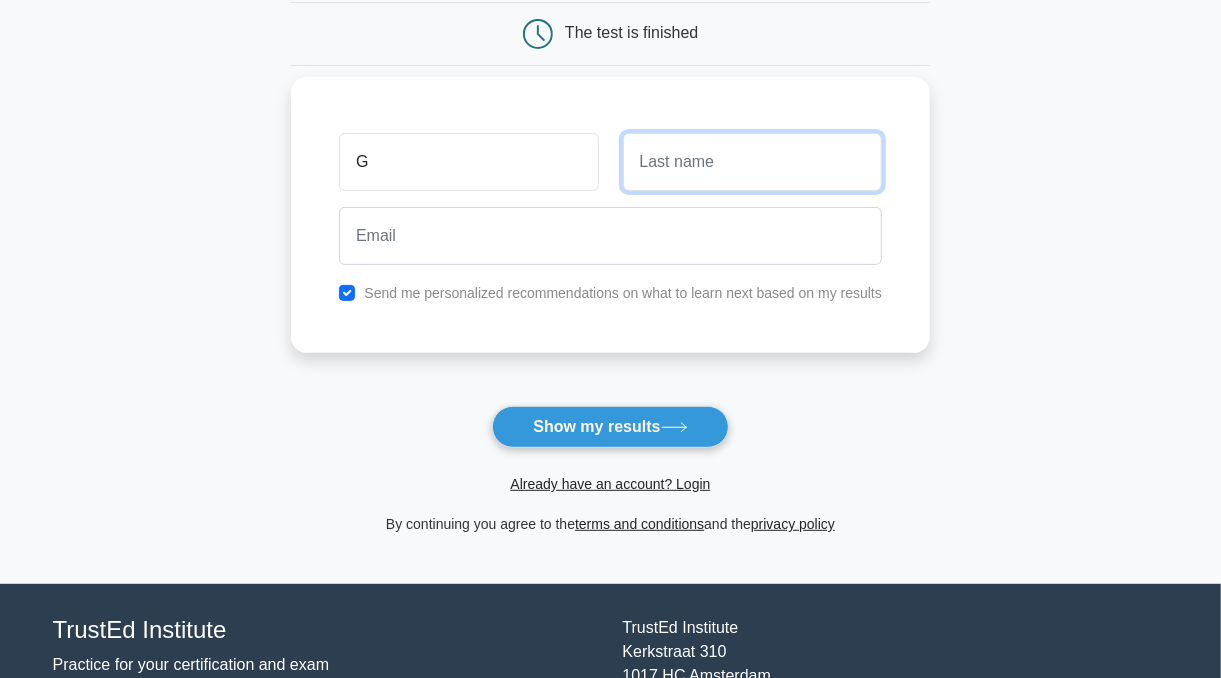 click at bounding box center (752, 162) 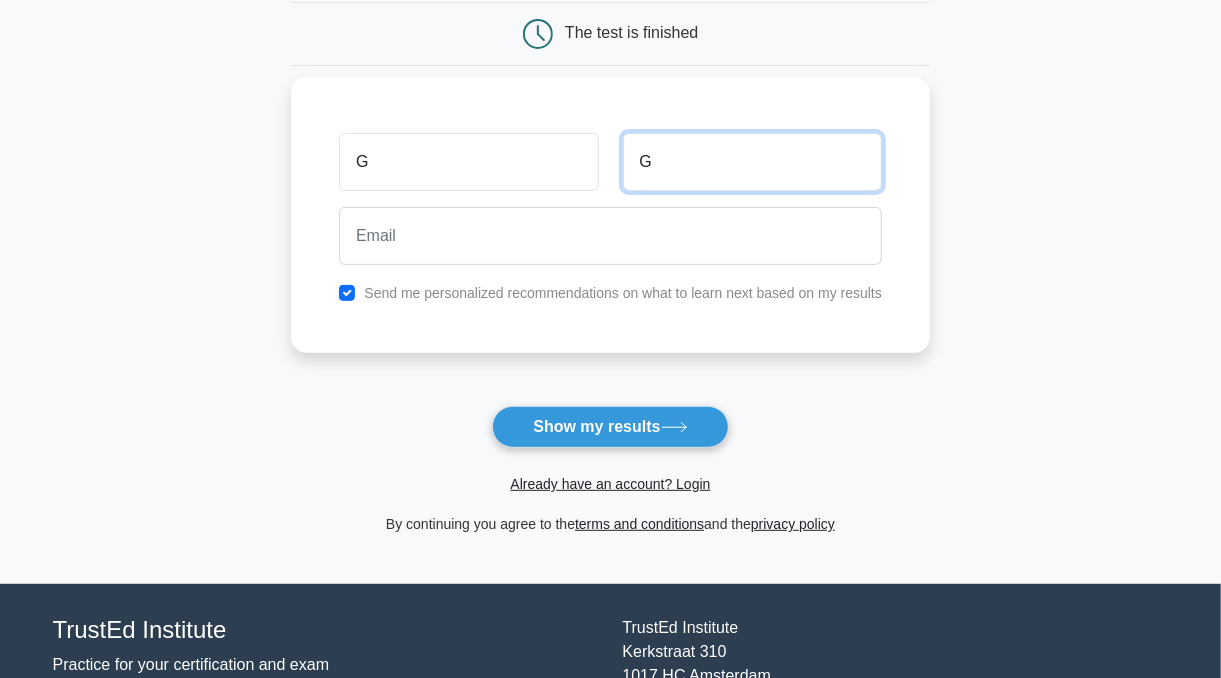 type on "G" 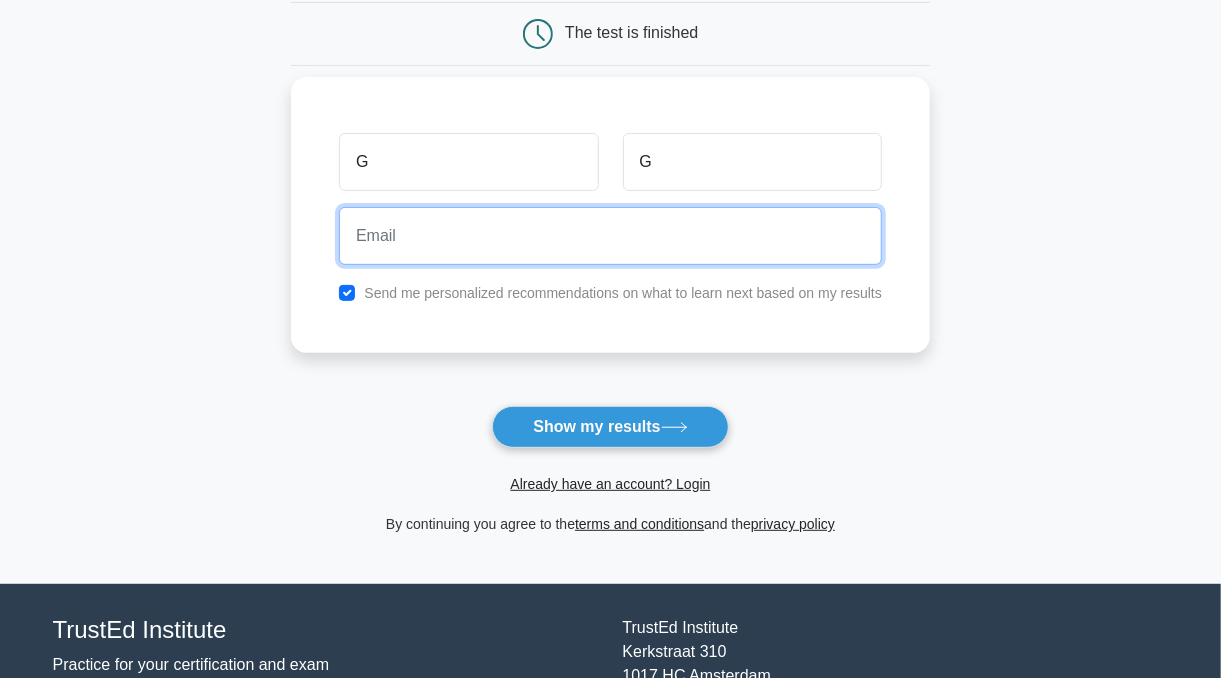 click at bounding box center (610, 236) 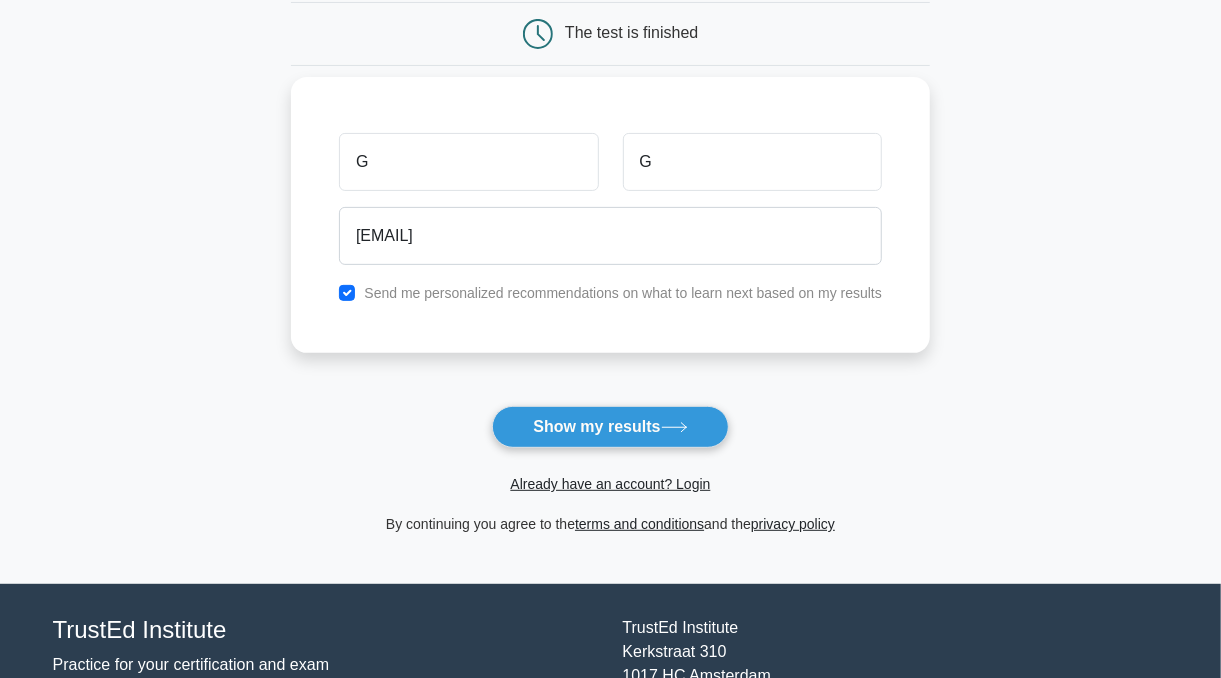 click on "Send me personalized recommendations on what to learn next based on my results" at bounding box center (623, 293) 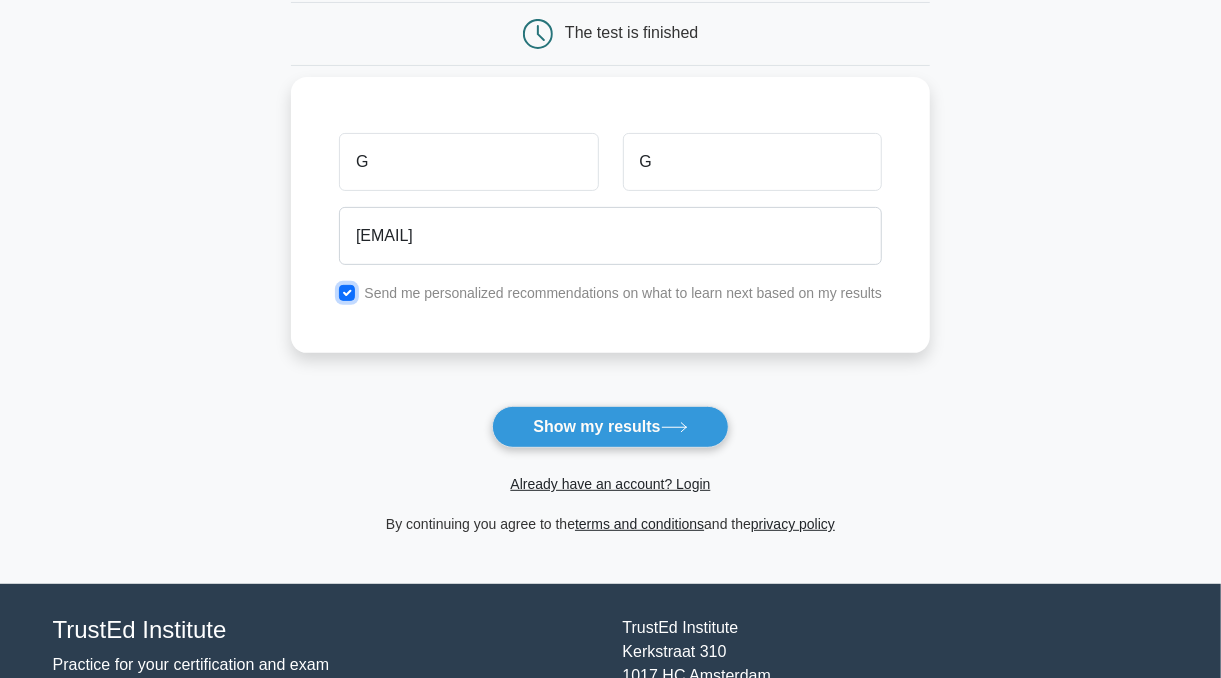 click at bounding box center [347, 293] 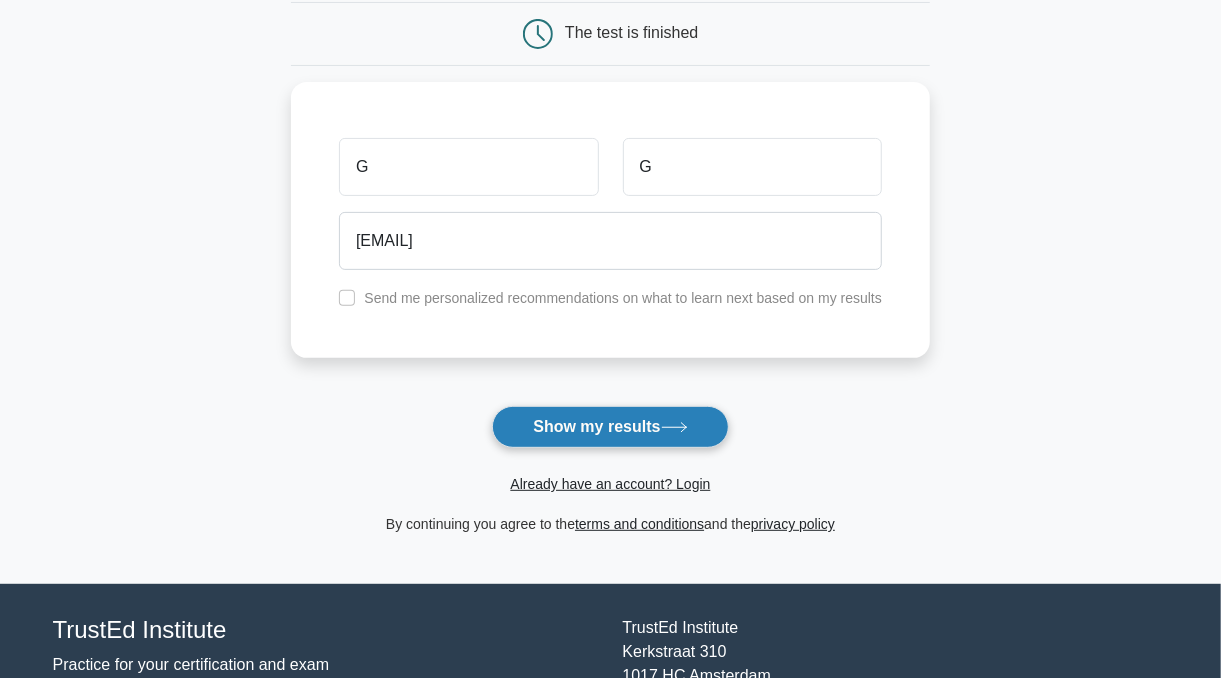 click on "Show my results" at bounding box center [610, 427] 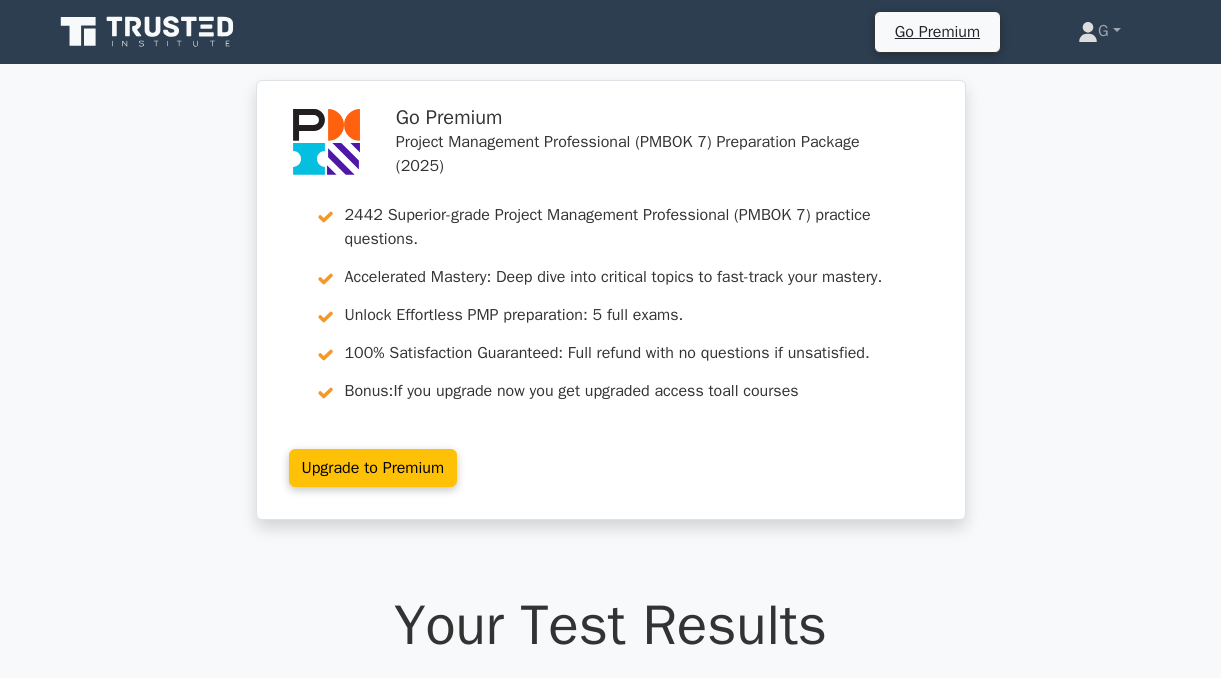 scroll, scrollTop: 0, scrollLeft: 0, axis: both 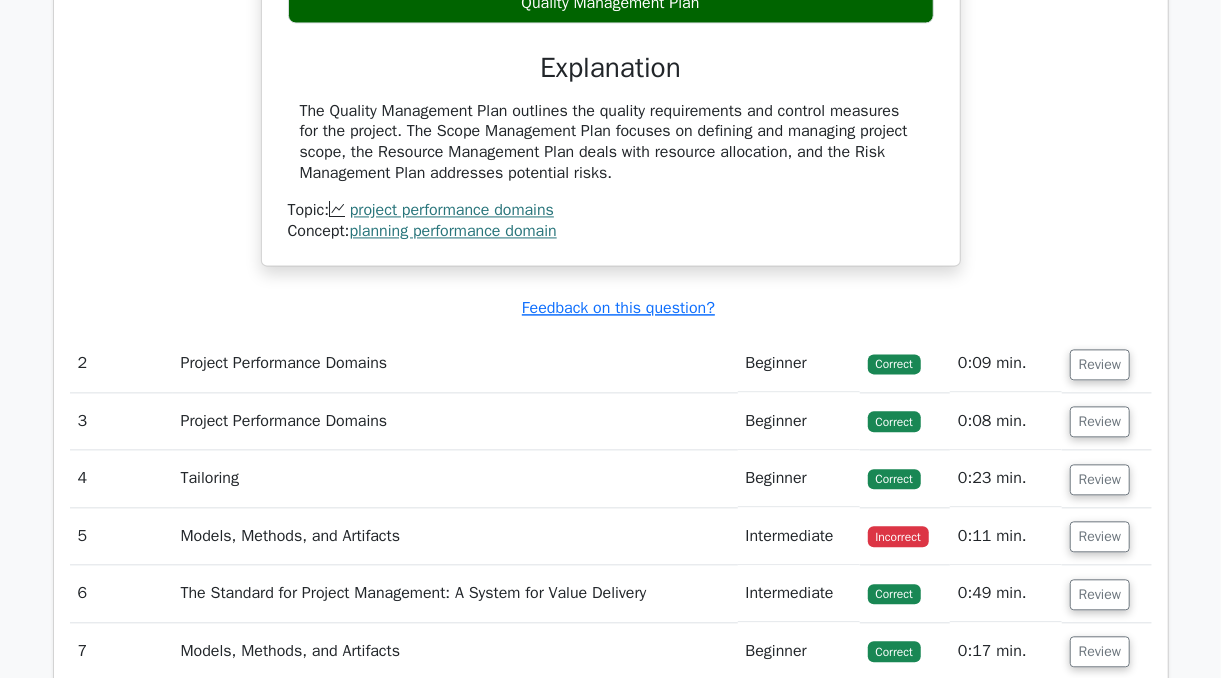 click on "Models, Methods, and Artifacts" at bounding box center (455, 536) 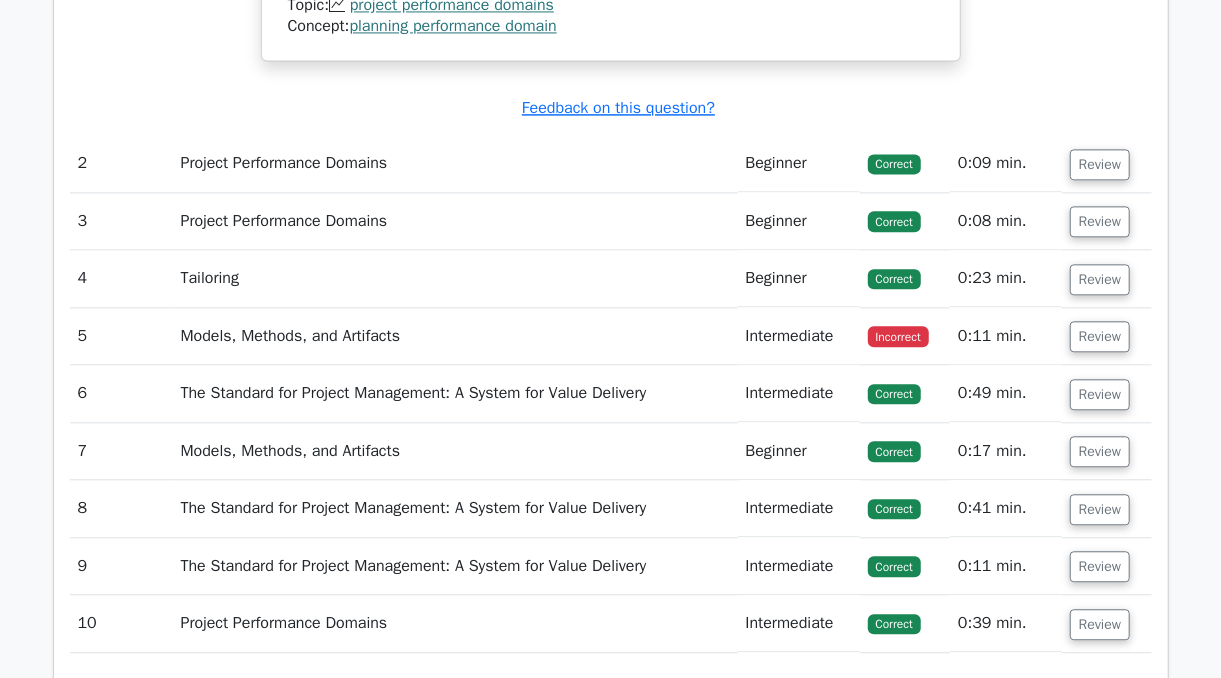 scroll, scrollTop: 2200, scrollLeft: 0, axis: vertical 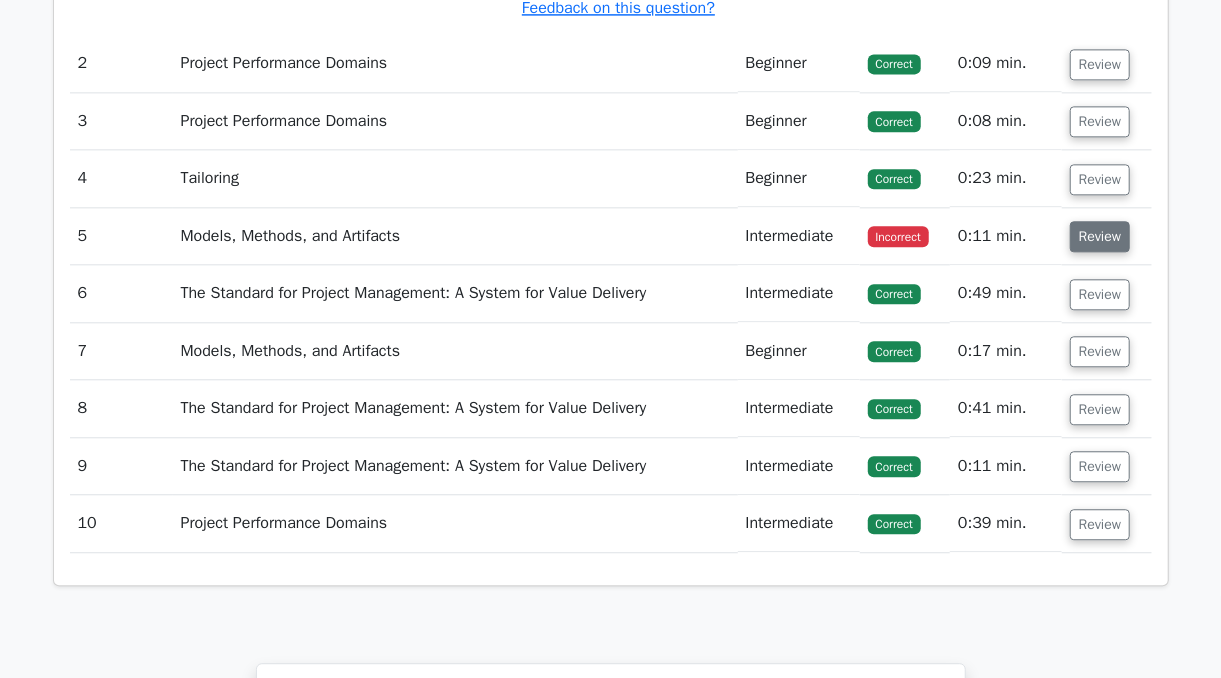 click on "Review" at bounding box center [1100, 236] 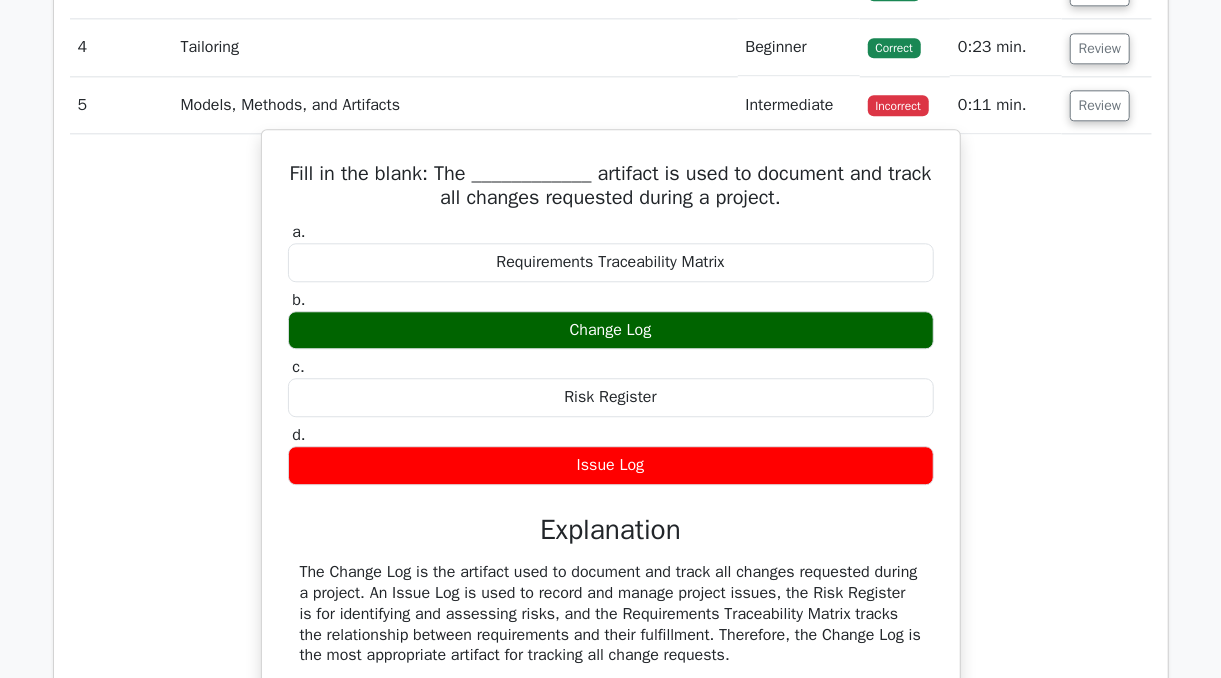 scroll, scrollTop: 2300, scrollLeft: 0, axis: vertical 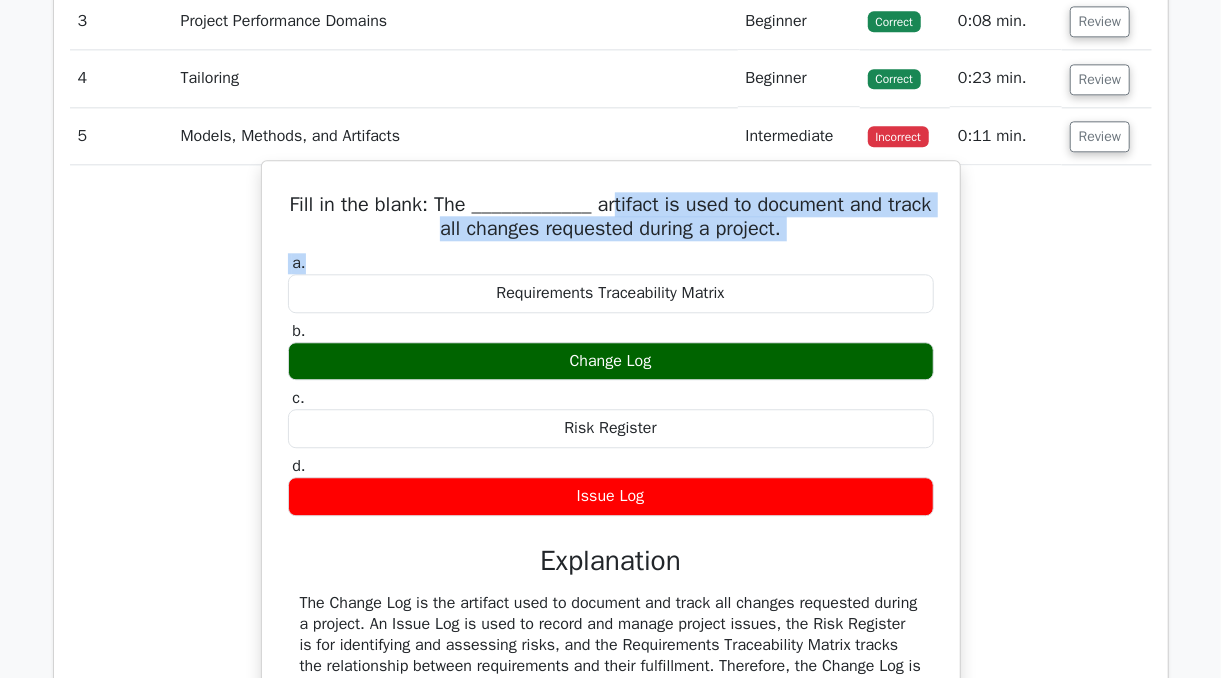 drag, startPoint x: 600, startPoint y: 200, endPoint x: 856, endPoint y: 236, distance: 258.51886 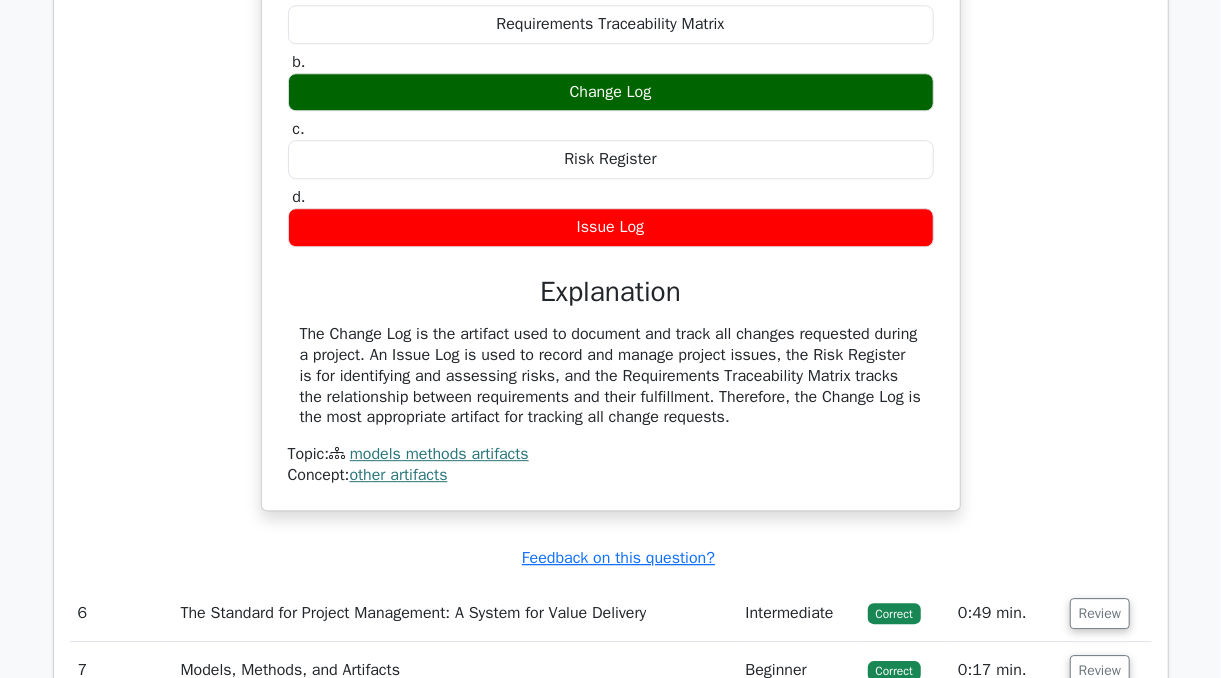 scroll, scrollTop: 2600, scrollLeft: 0, axis: vertical 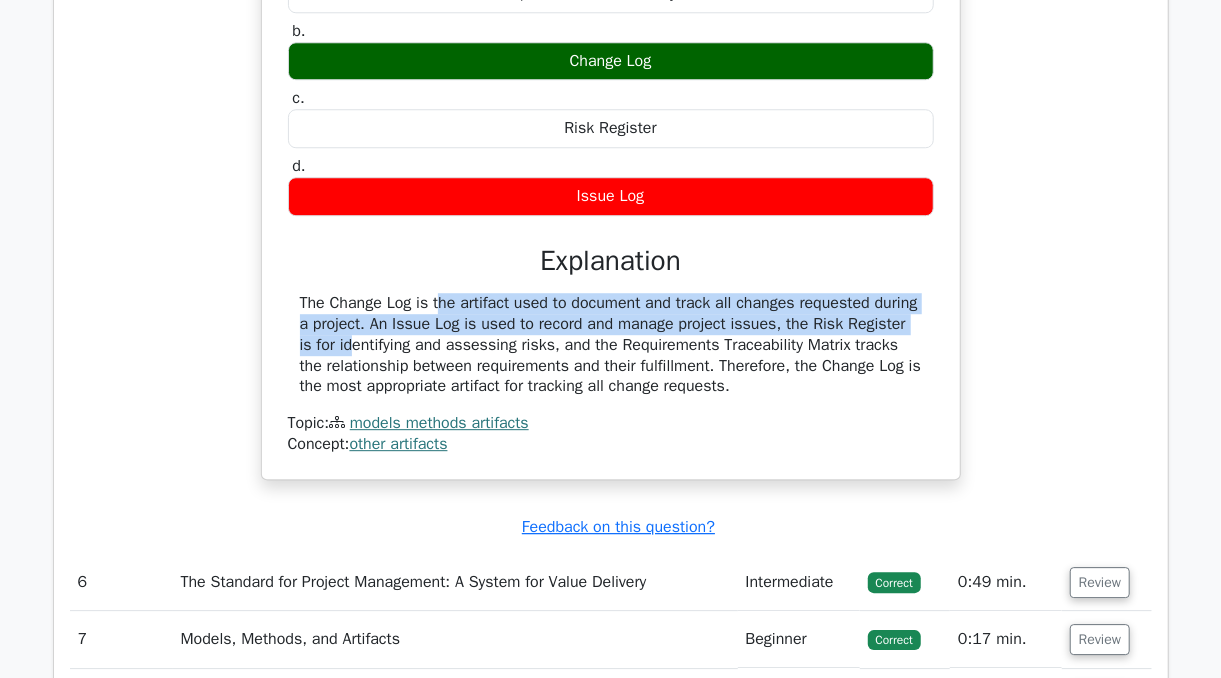 drag, startPoint x: 316, startPoint y: 298, endPoint x: 850, endPoint y: 320, distance: 534.453 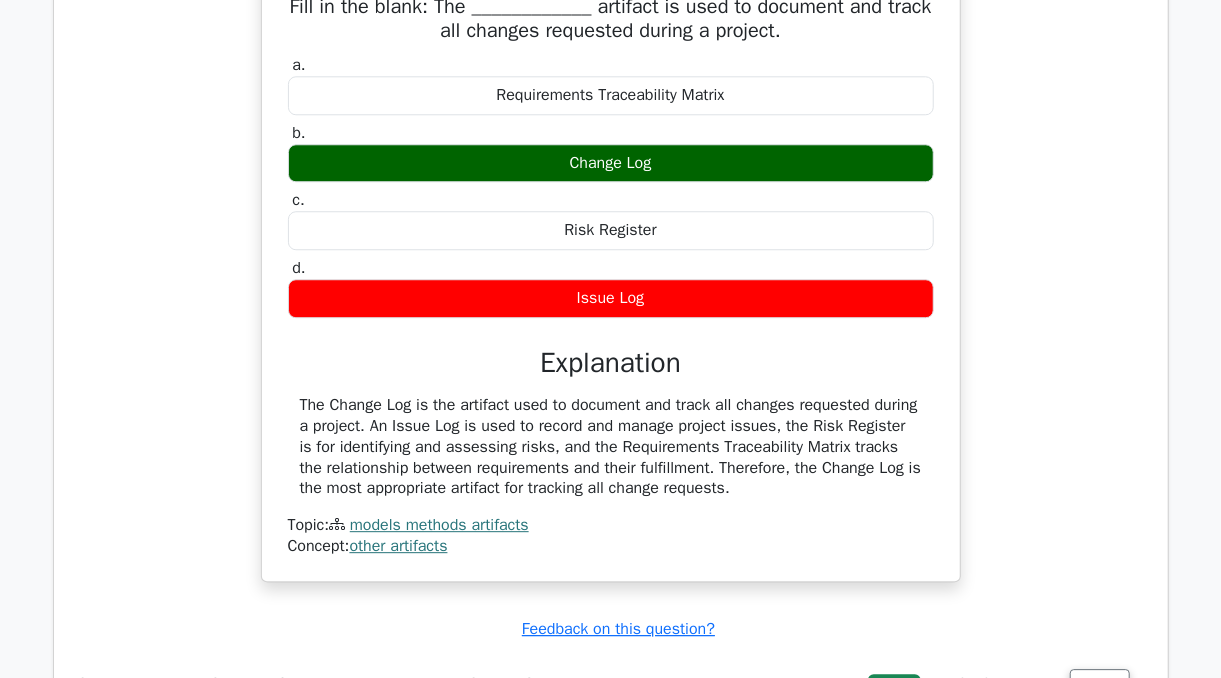 scroll, scrollTop: 2500, scrollLeft: 0, axis: vertical 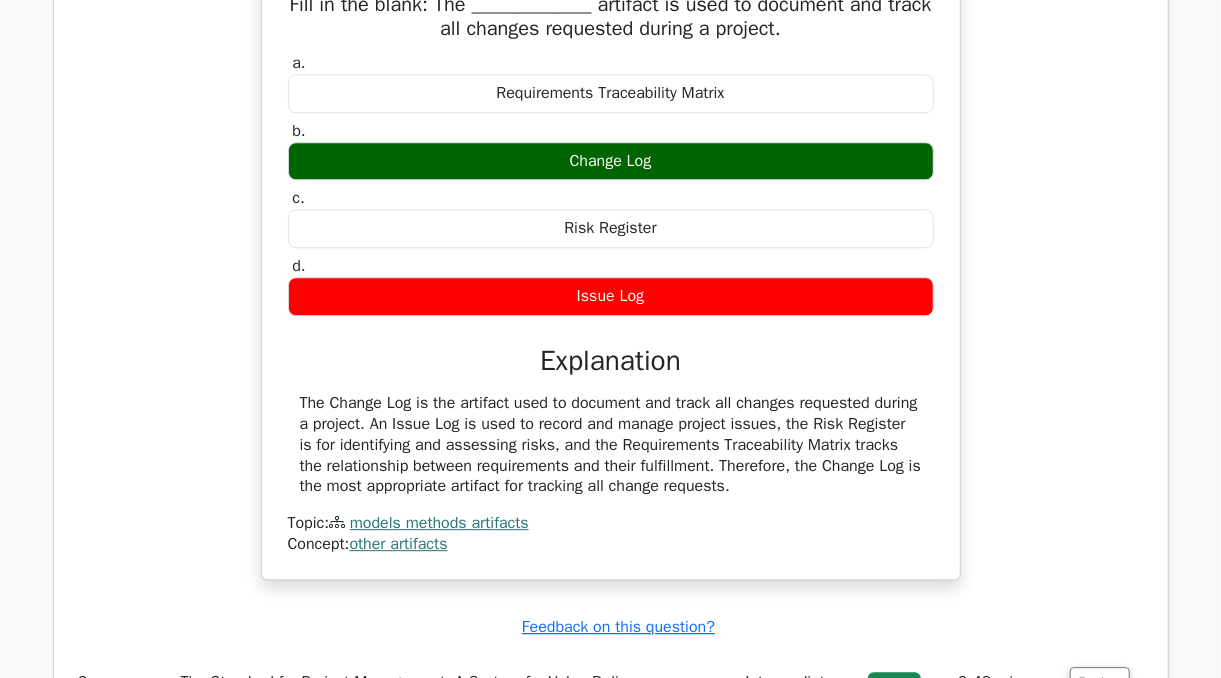 drag, startPoint x: 542, startPoint y: 434, endPoint x: 765, endPoint y: 470, distance: 225.88715 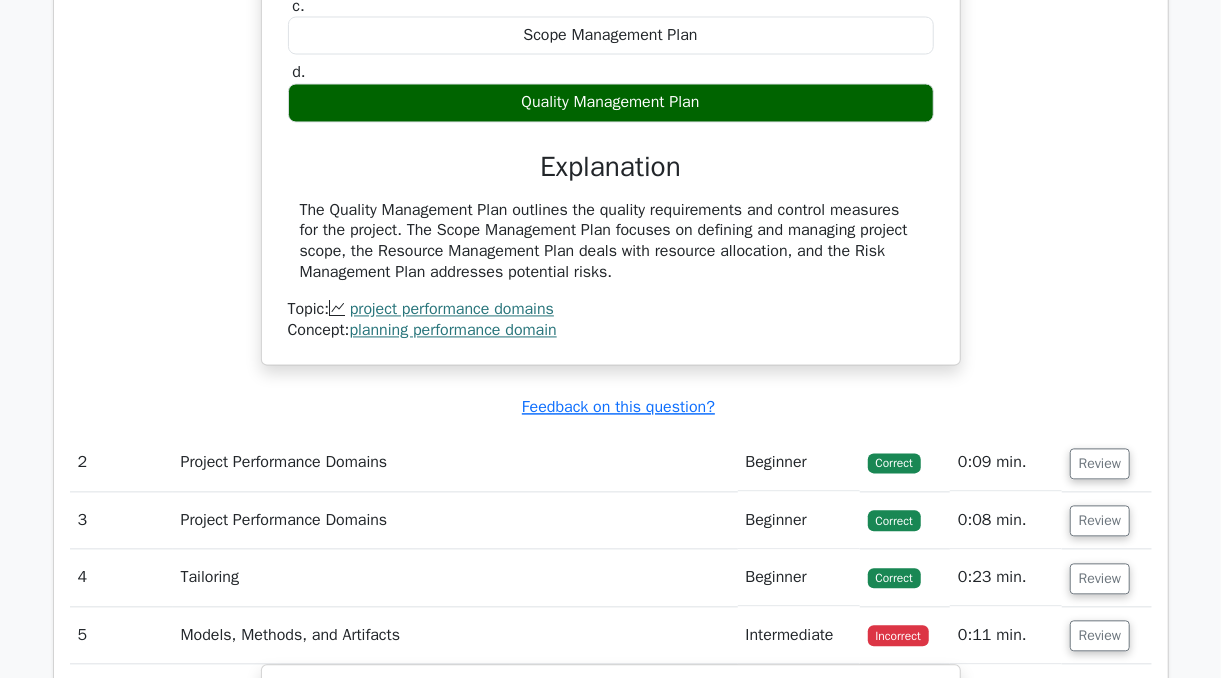 scroll, scrollTop: 2000, scrollLeft: 0, axis: vertical 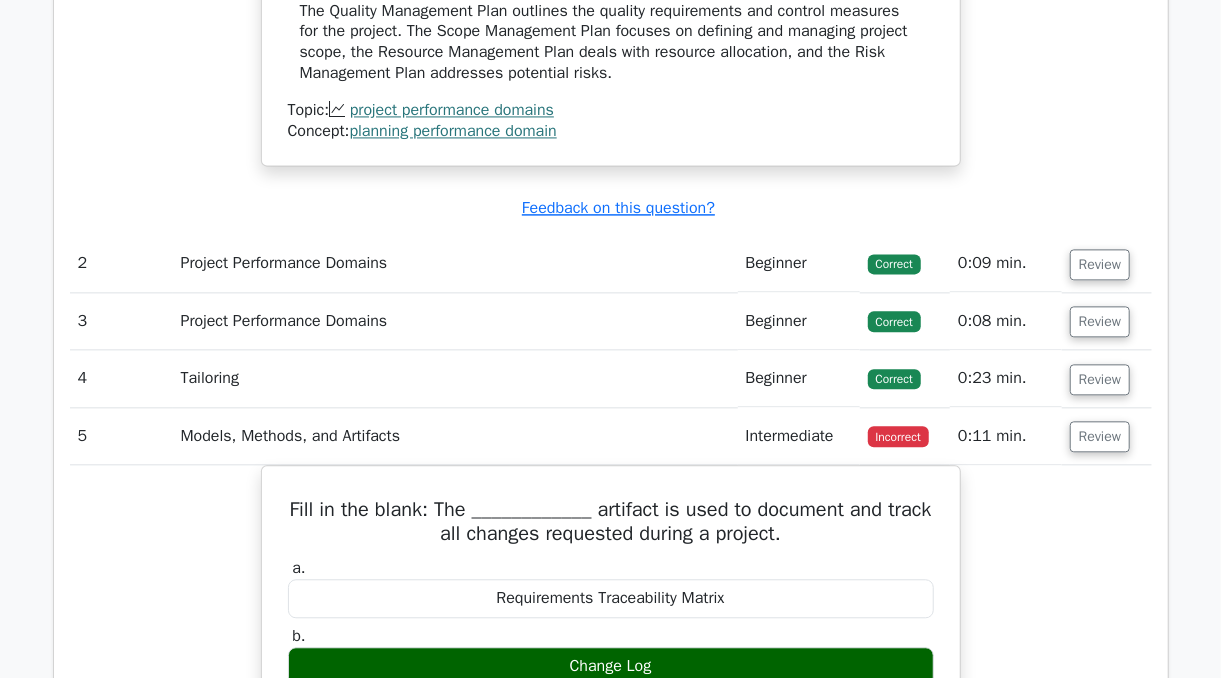 click on "Submit feedback
Feedback on this question?" at bounding box center (619, 208) 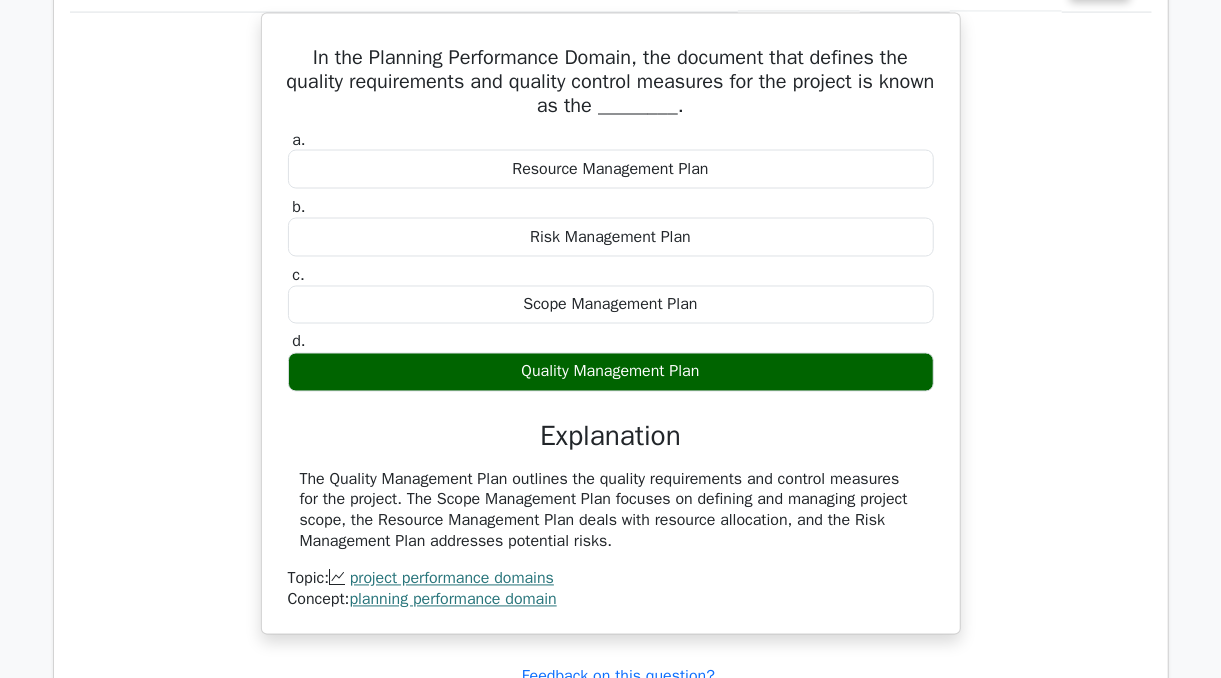 scroll, scrollTop: 1500, scrollLeft: 0, axis: vertical 